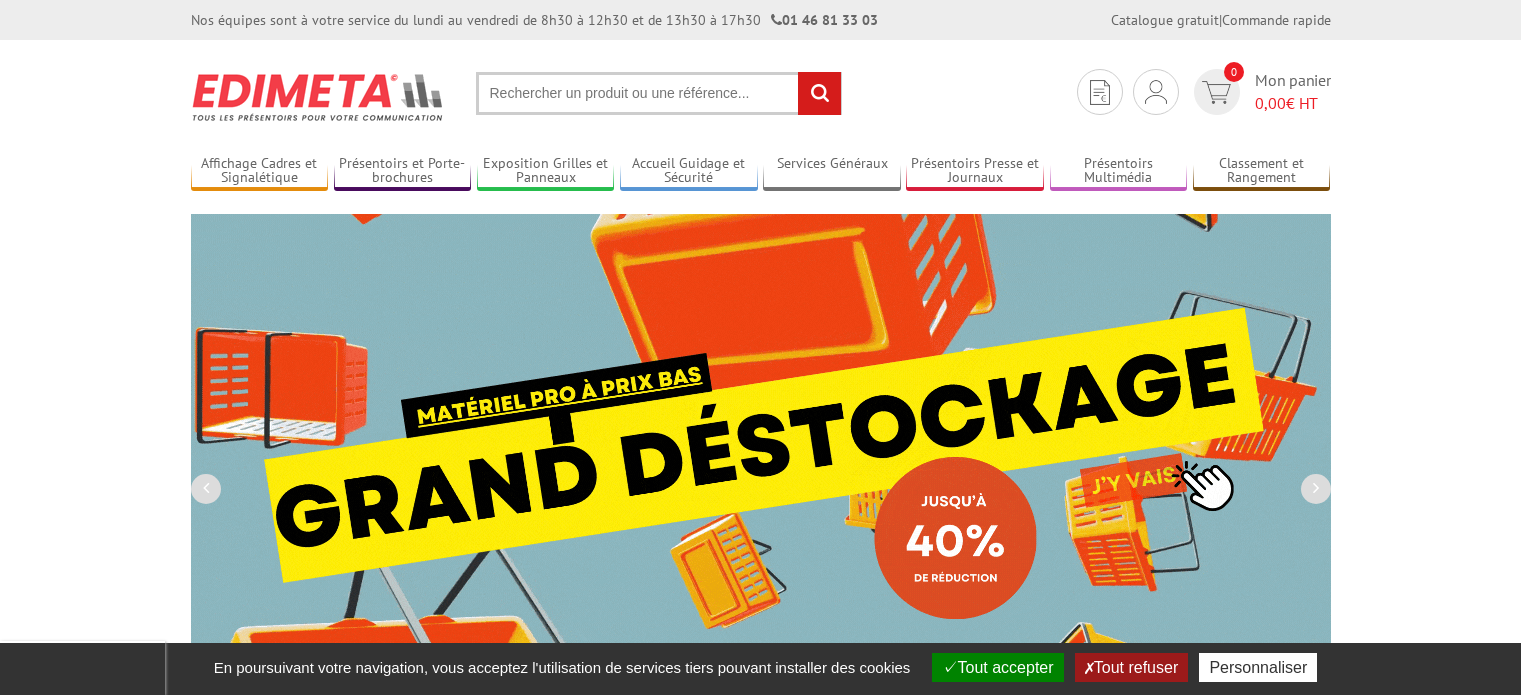scroll, scrollTop: 0, scrollLeft: 0, axis: both 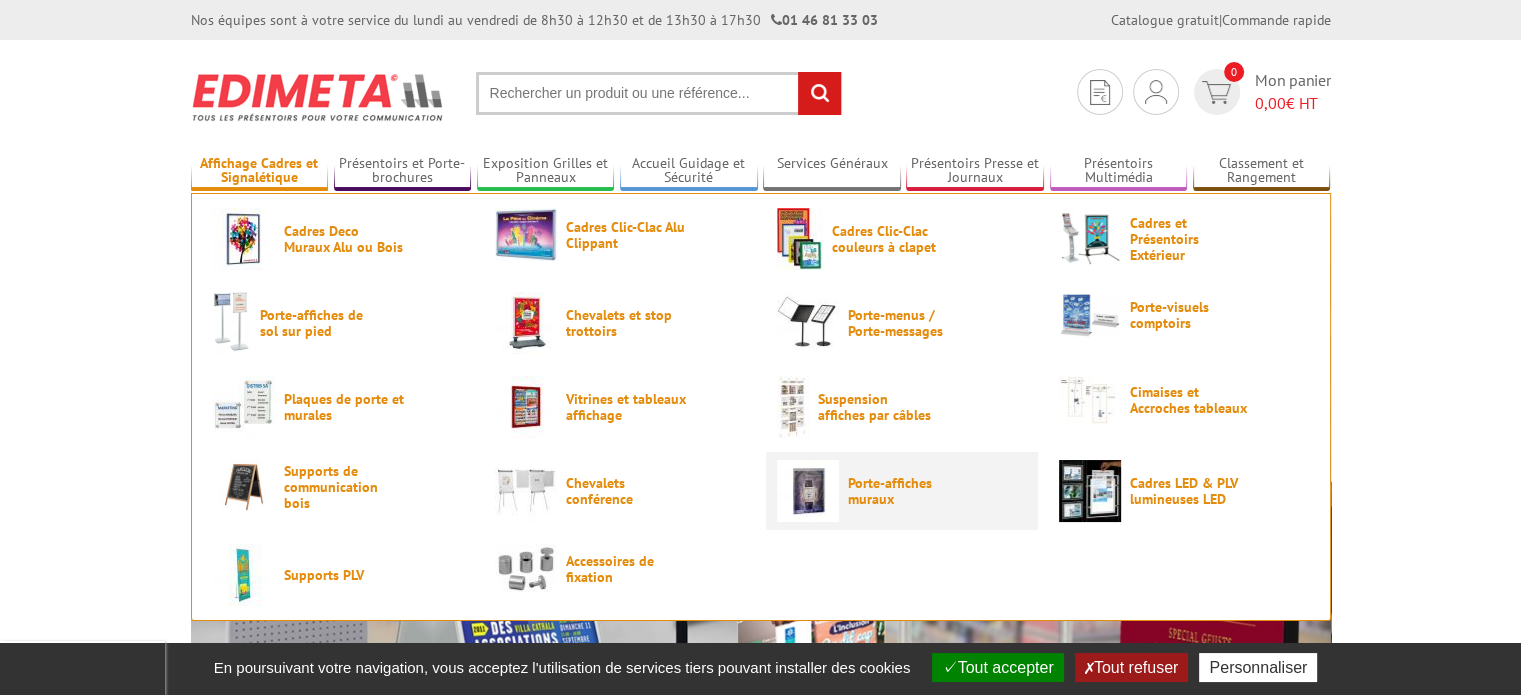 click on "Porte-affiches muraux" at bounding box center [908, 491] 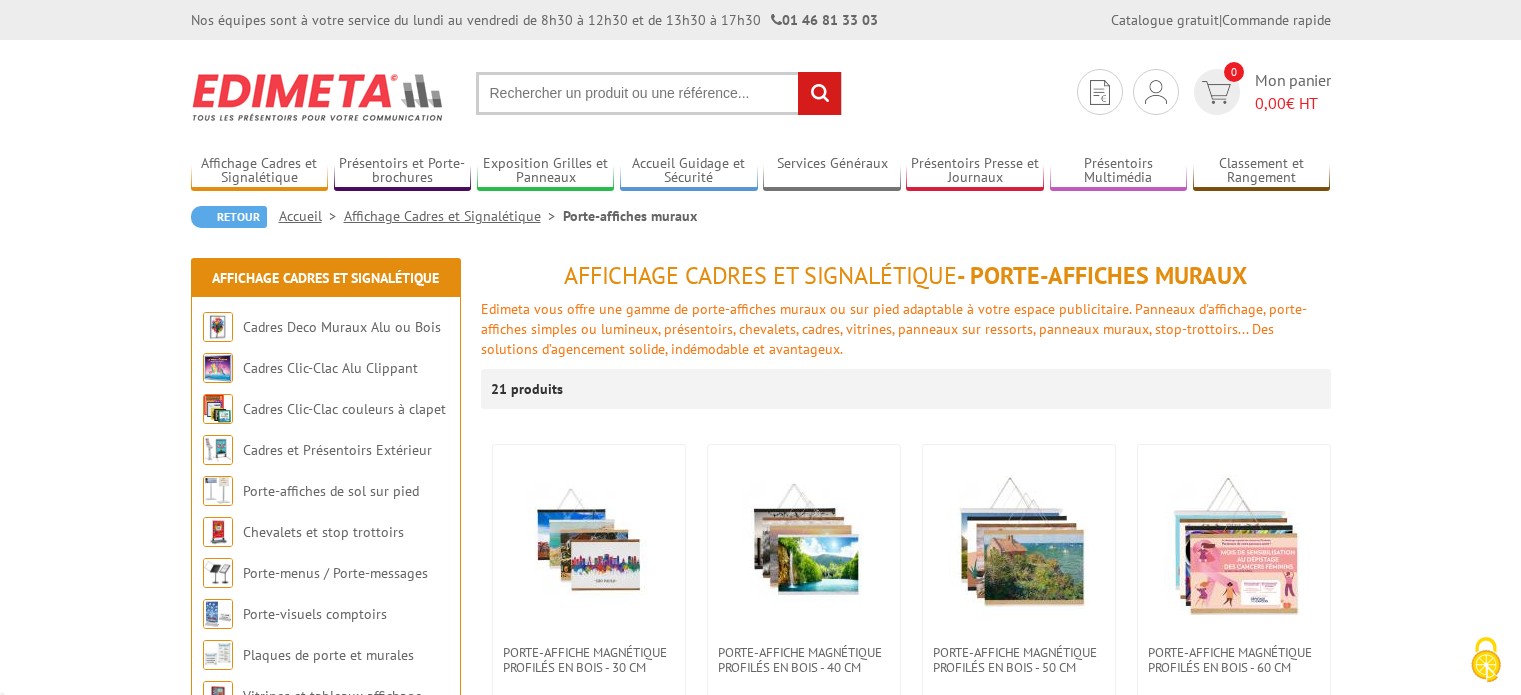 scroll, scrollTop: 0, scrollLeft: 0, axis: both 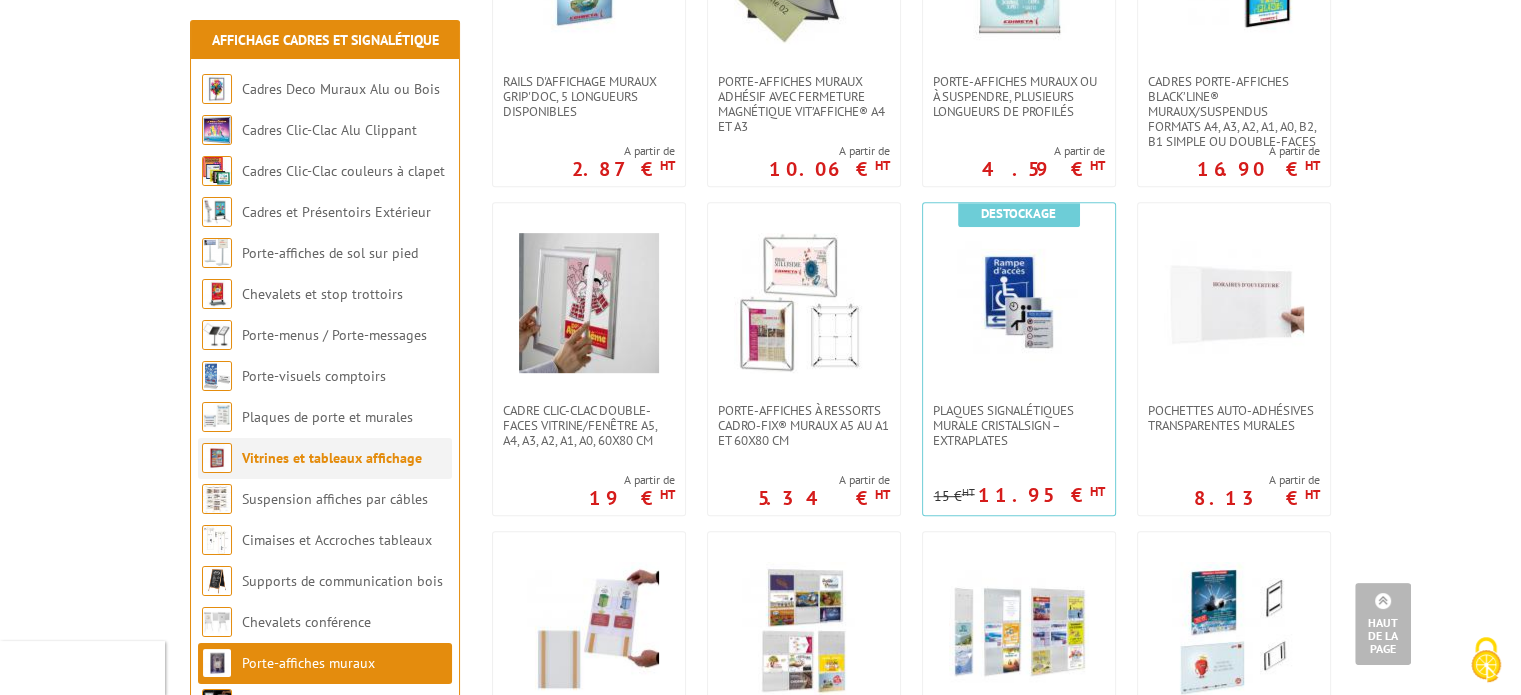 click on "Vitrines et tableaux affichage" at bounding box center (332, 458) 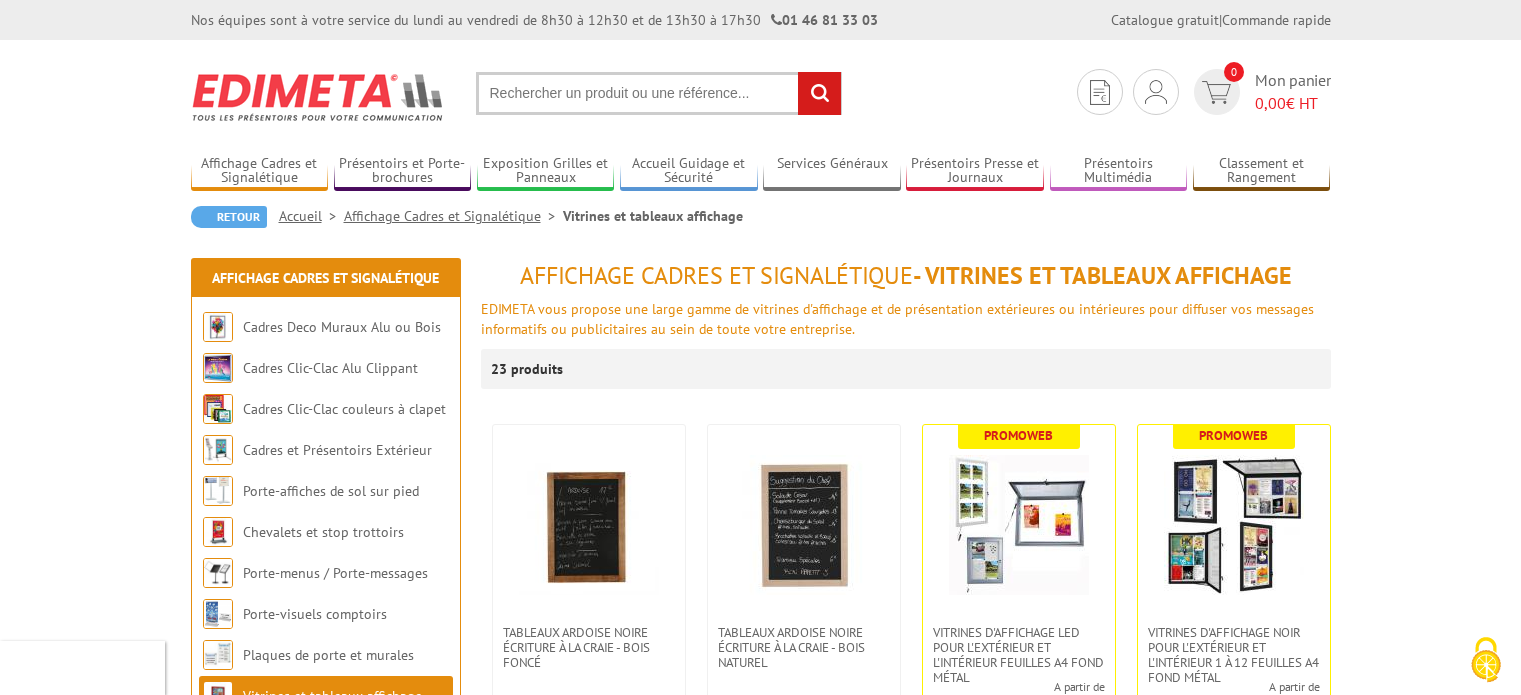 scroll, scrollTop: 0, scrollLeft: 0, axis: both 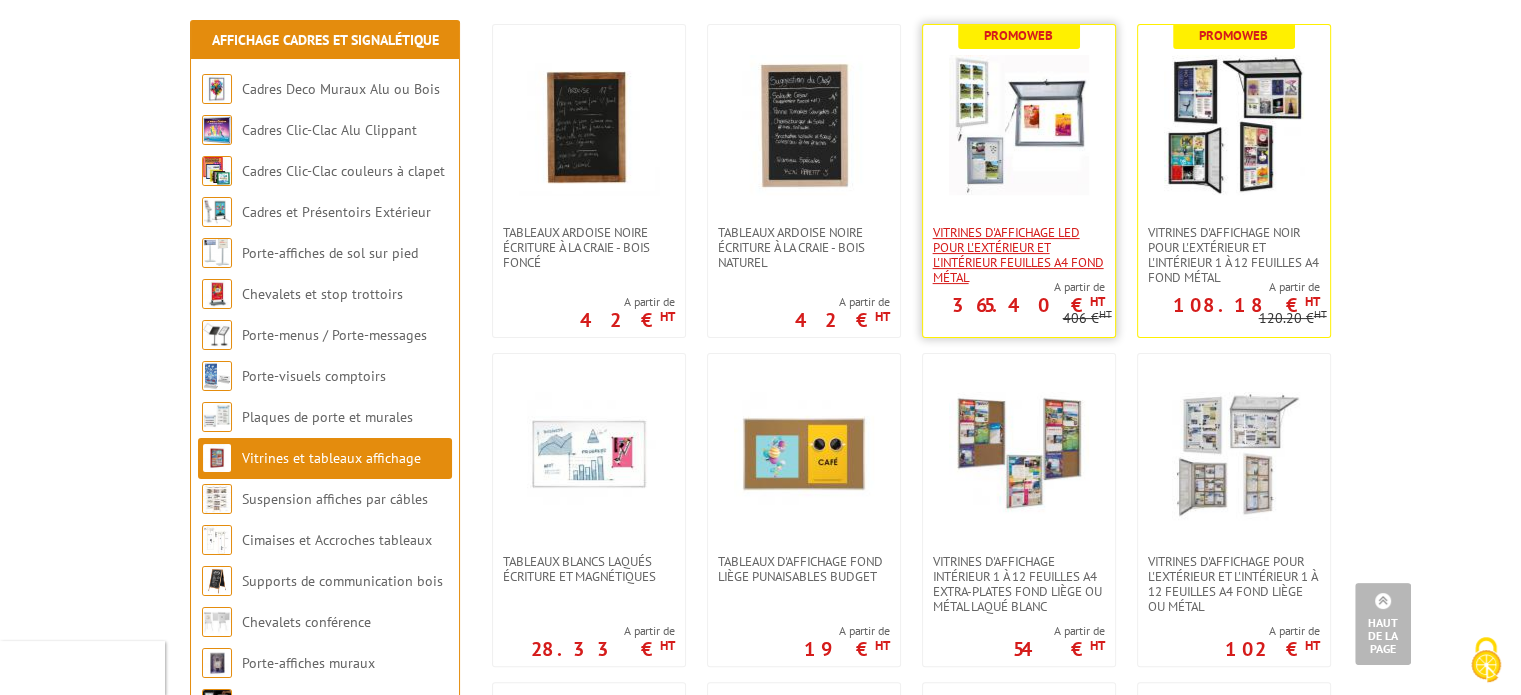 click on "Vitrines d'affichage LED pour l'extérieur et l'intérieur feuilles A4 fond métal" at bounding box center [1019, 255] 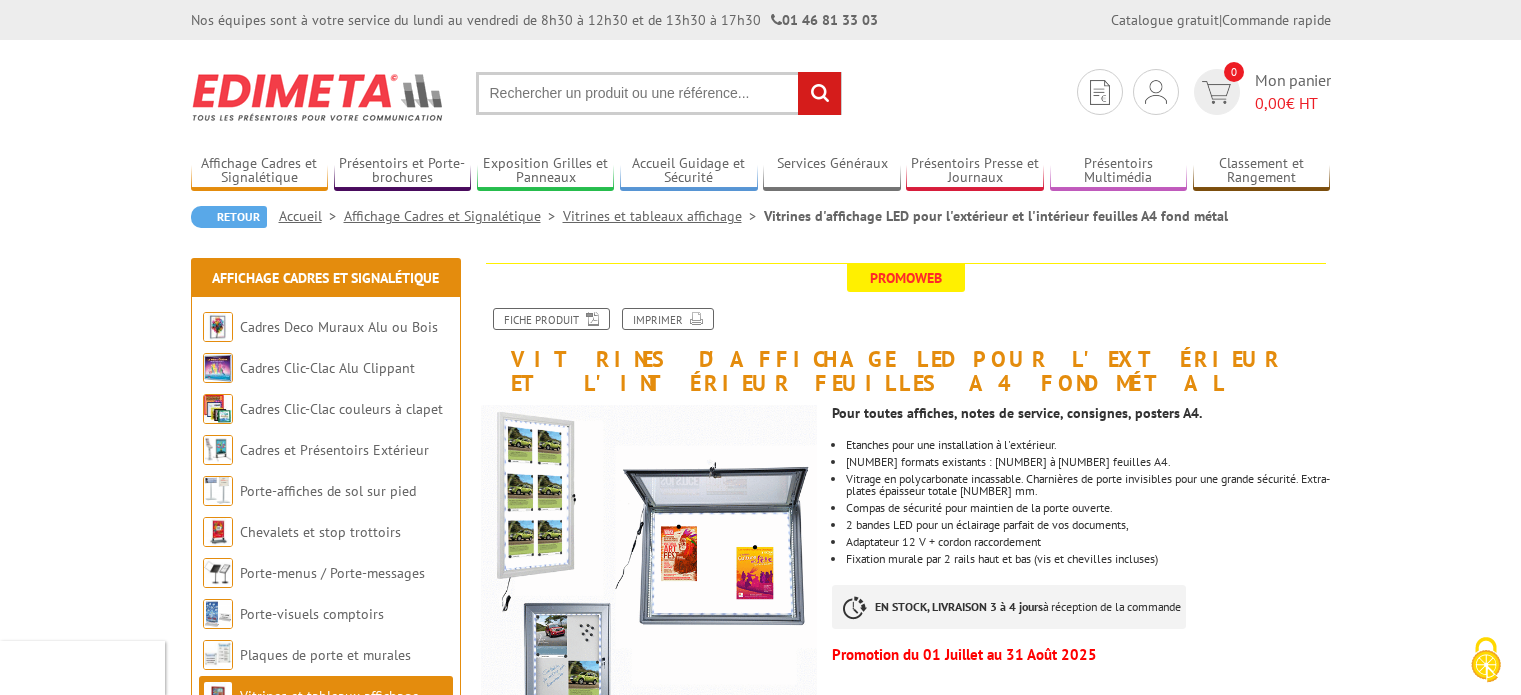 scroll, scrollTop: 0, scrollLeft: 0, axis: both 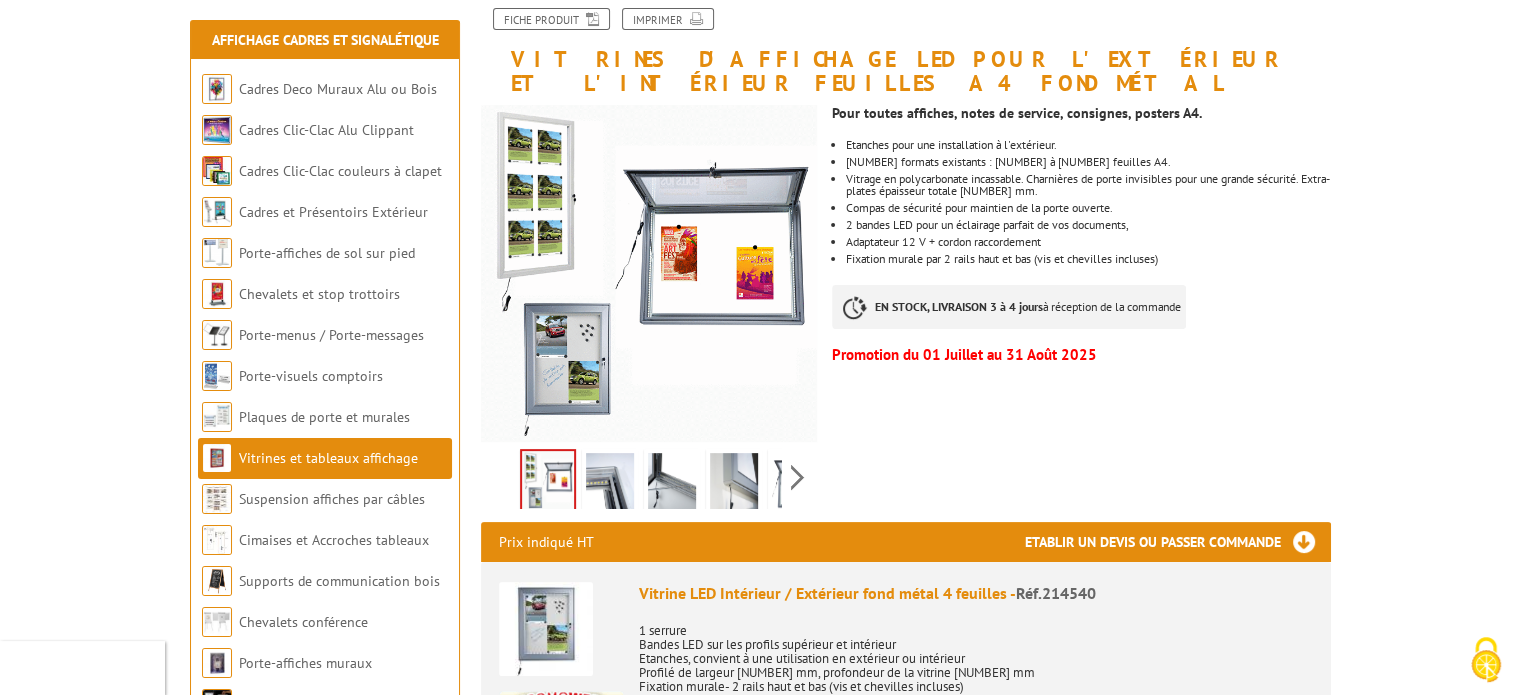 click at bounding box center (672, 484) 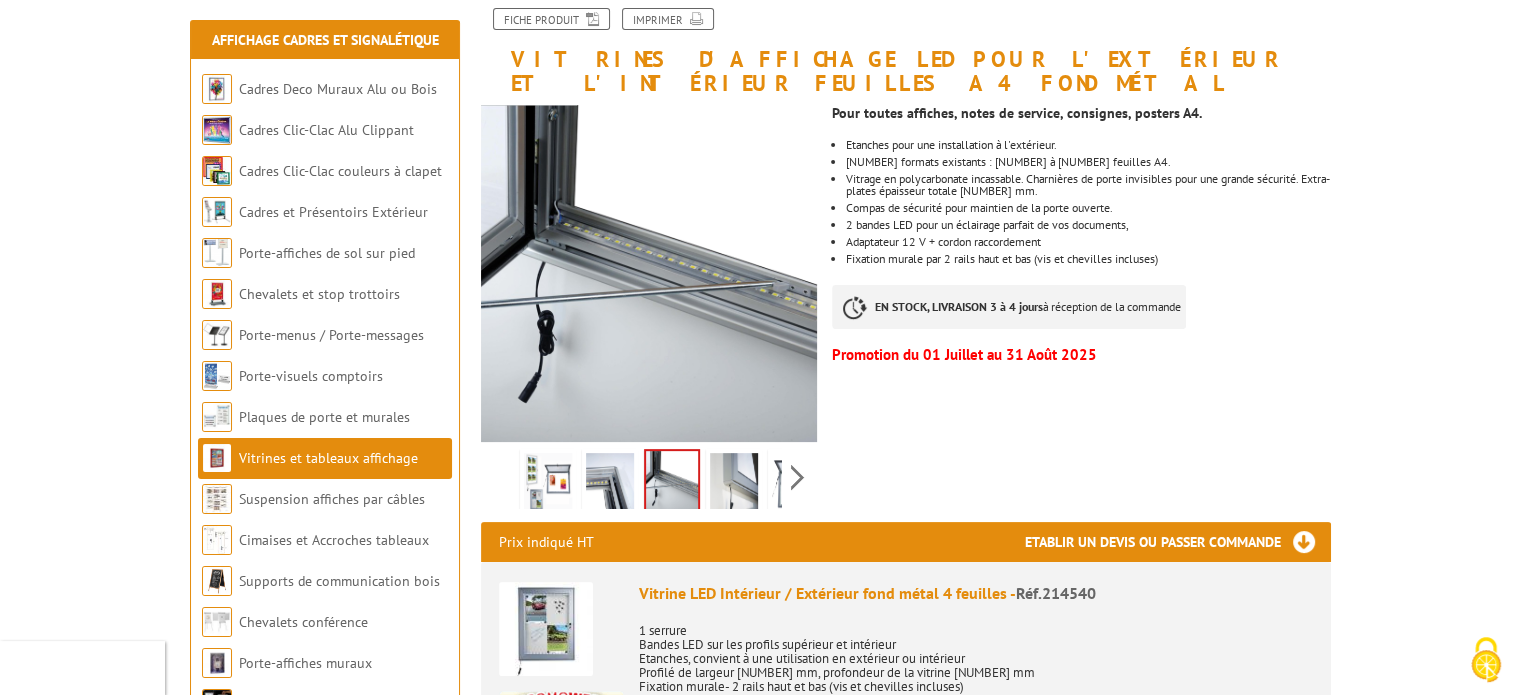 click at bounding box center (734, 484) 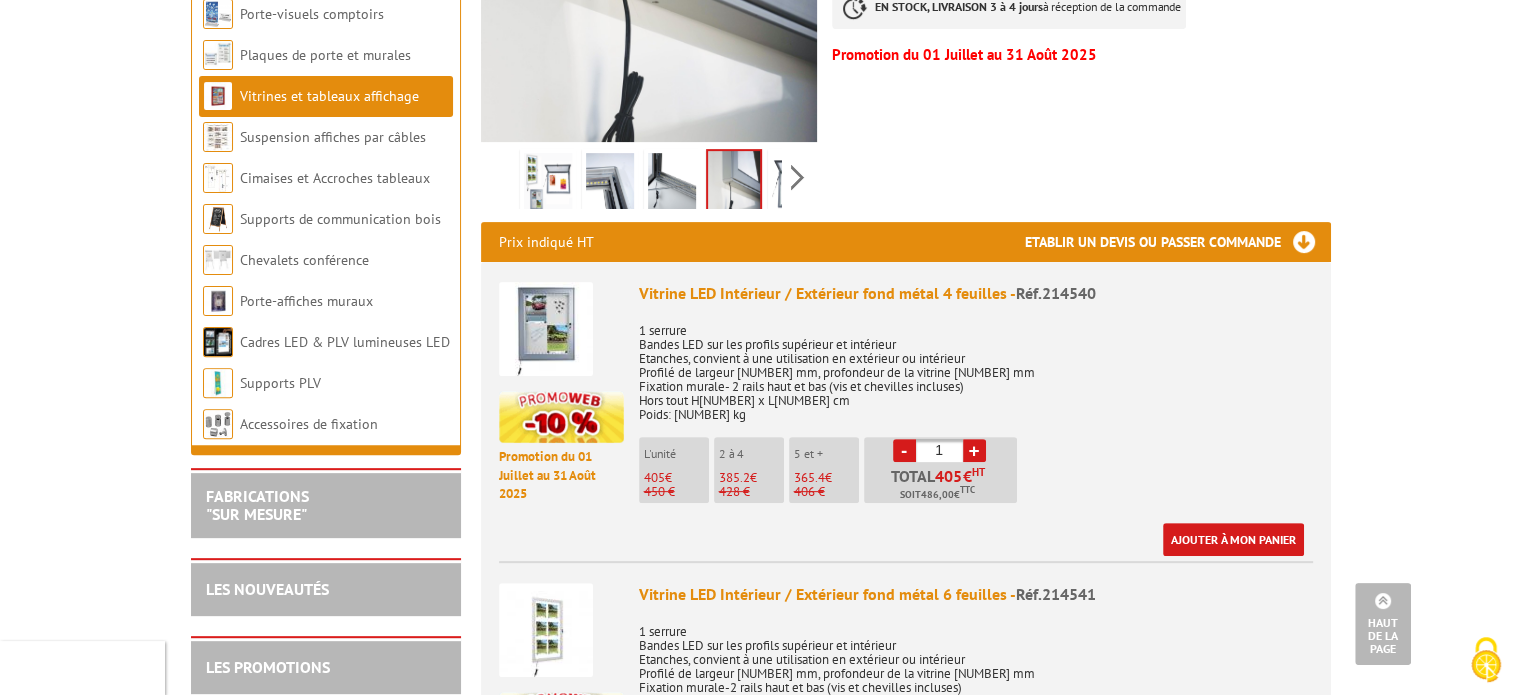 scroll, scrollTop: 0, scrollLeft: 0, axis: both 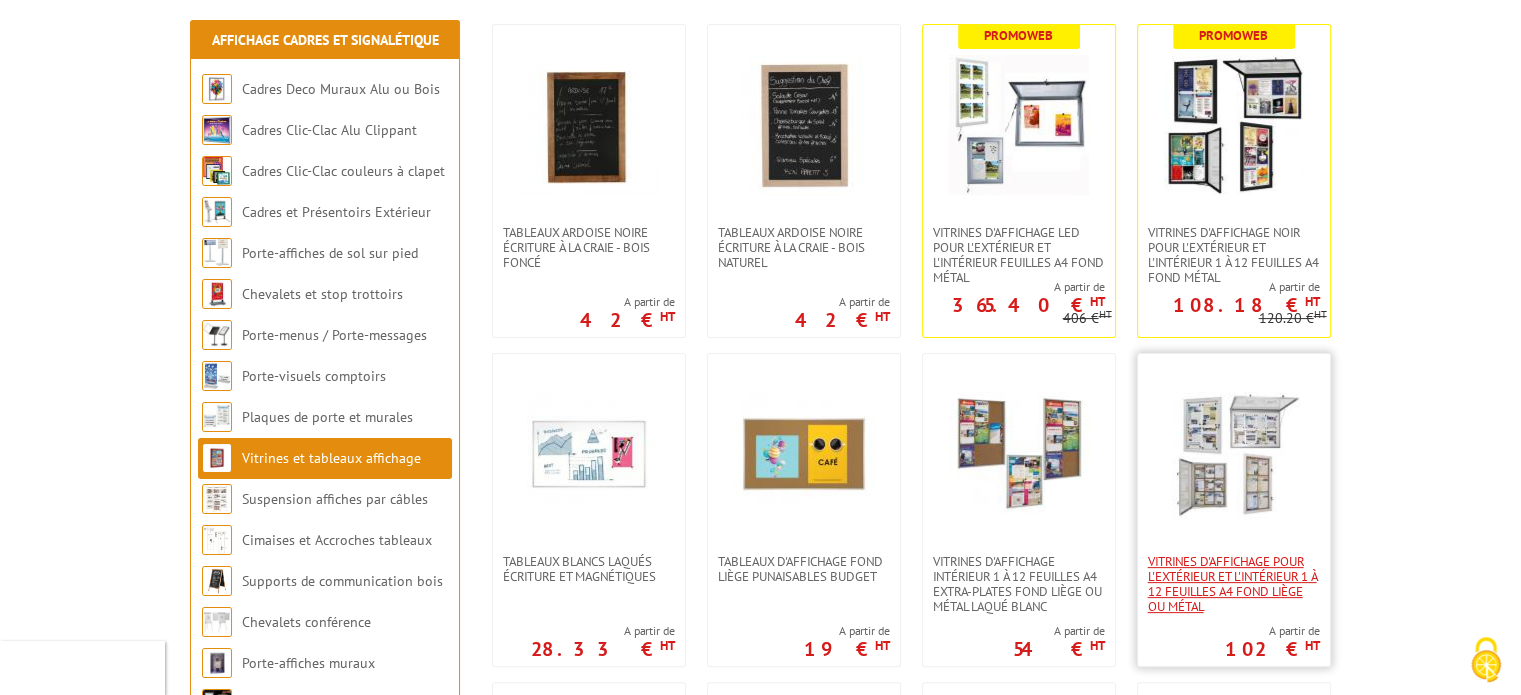 click on "Vitrines d'affichage pour l'extérieur et l'intérieur 1 à 12 feuilles A4 fond liège ou métal" at bounding box center (1234, 584) 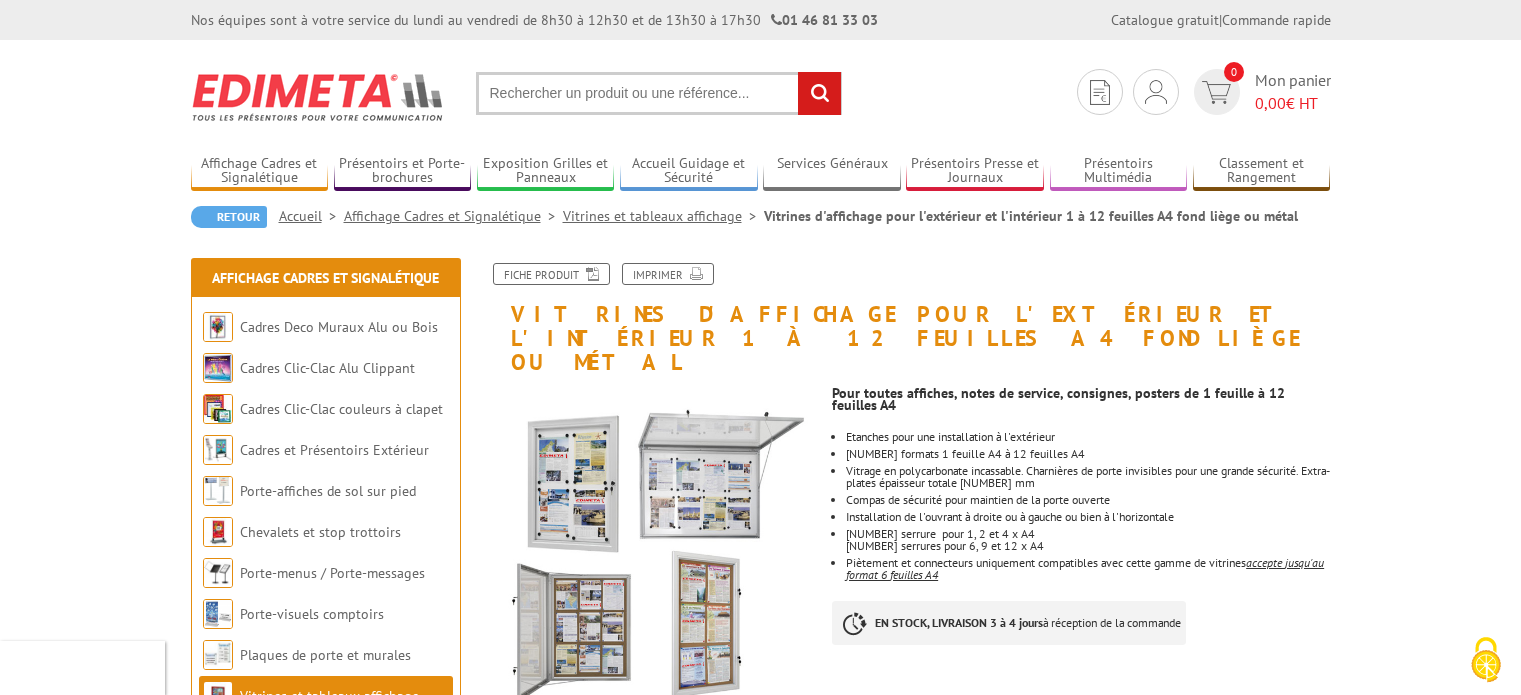 scroll, scrollTop: 0, scrollLeft: 0, axis: both 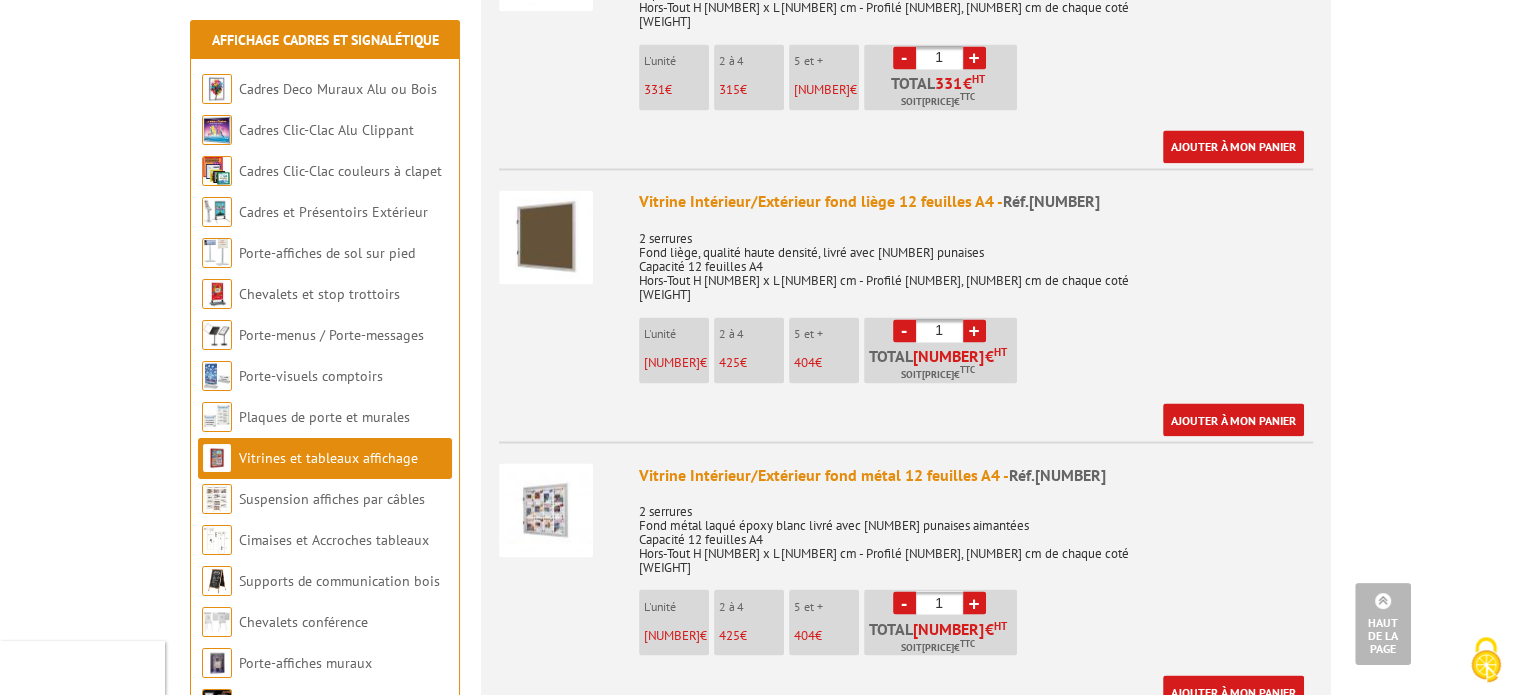 click on "2 serrures Fond métal laqué époxy blanc livré avec 48 punaises aimantées Capacité 12 feuilles A4 Hors-Tout H 108 x L 105 cm - Profilé 4,5 cm de chaque coté 19 kg" at bounding box center (976, 532) 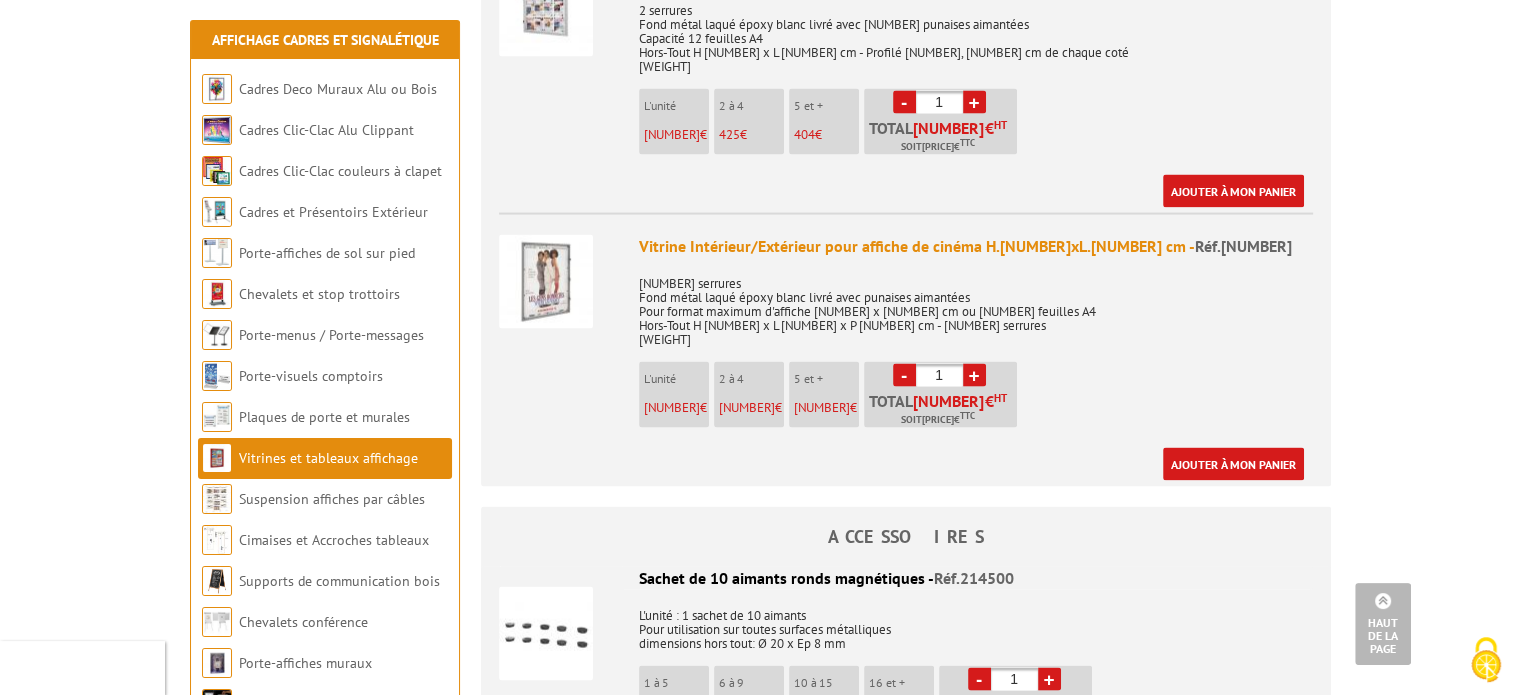 scroll, scrollTop: 3700, scrollLeft: 0, axis: vertical 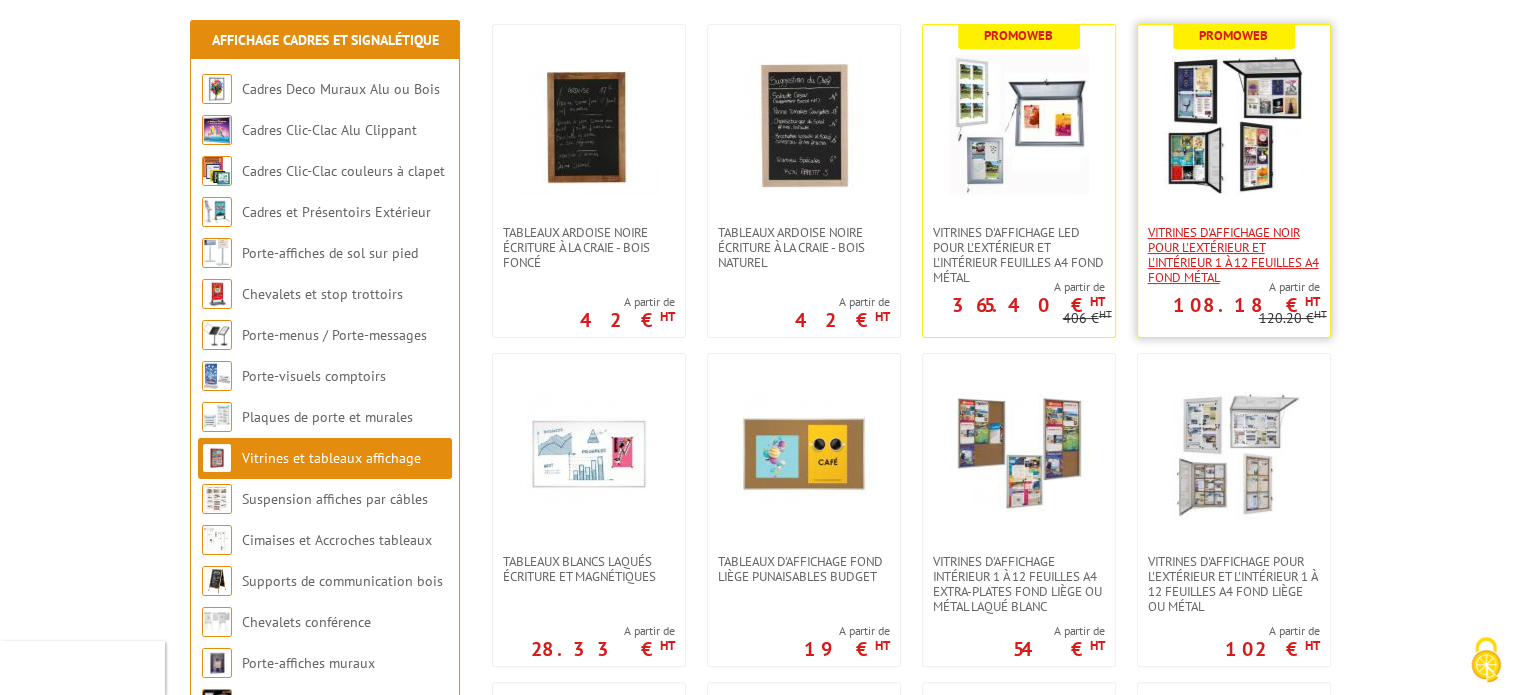click on "VITRINES D'AFFICHAGE NOIR POUR L'EXTÉRIEUR ET L'INTÉRIEUR 1 À 12 FEUILLES A4 FOND MÉTAL" at bounding box center (1234, 255) 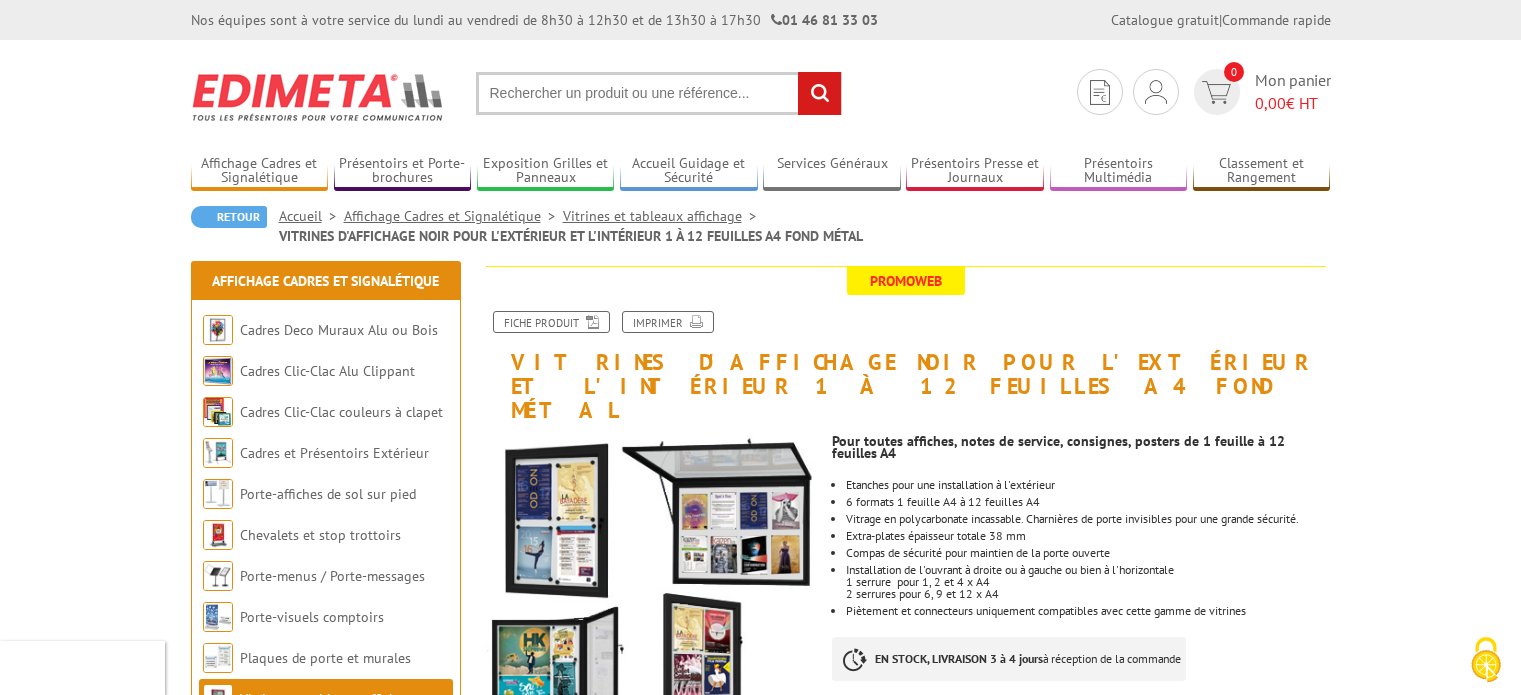 scroll, scrollTop: 0, scrollLeft: 0, axis: both 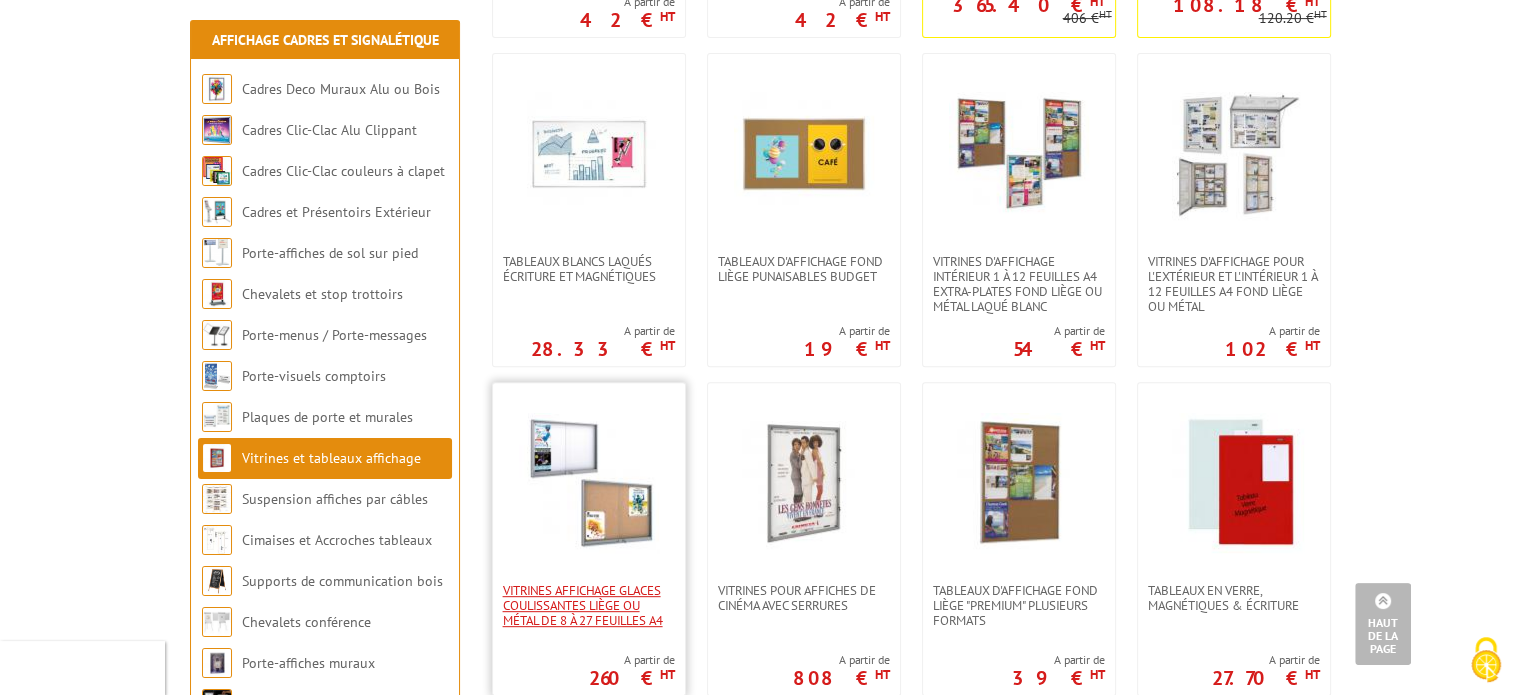 click on "Vitrines affichage glaces coulissantes liège ou métal de 8 à 27 feuilles A4" at bounding box center [589, 605] 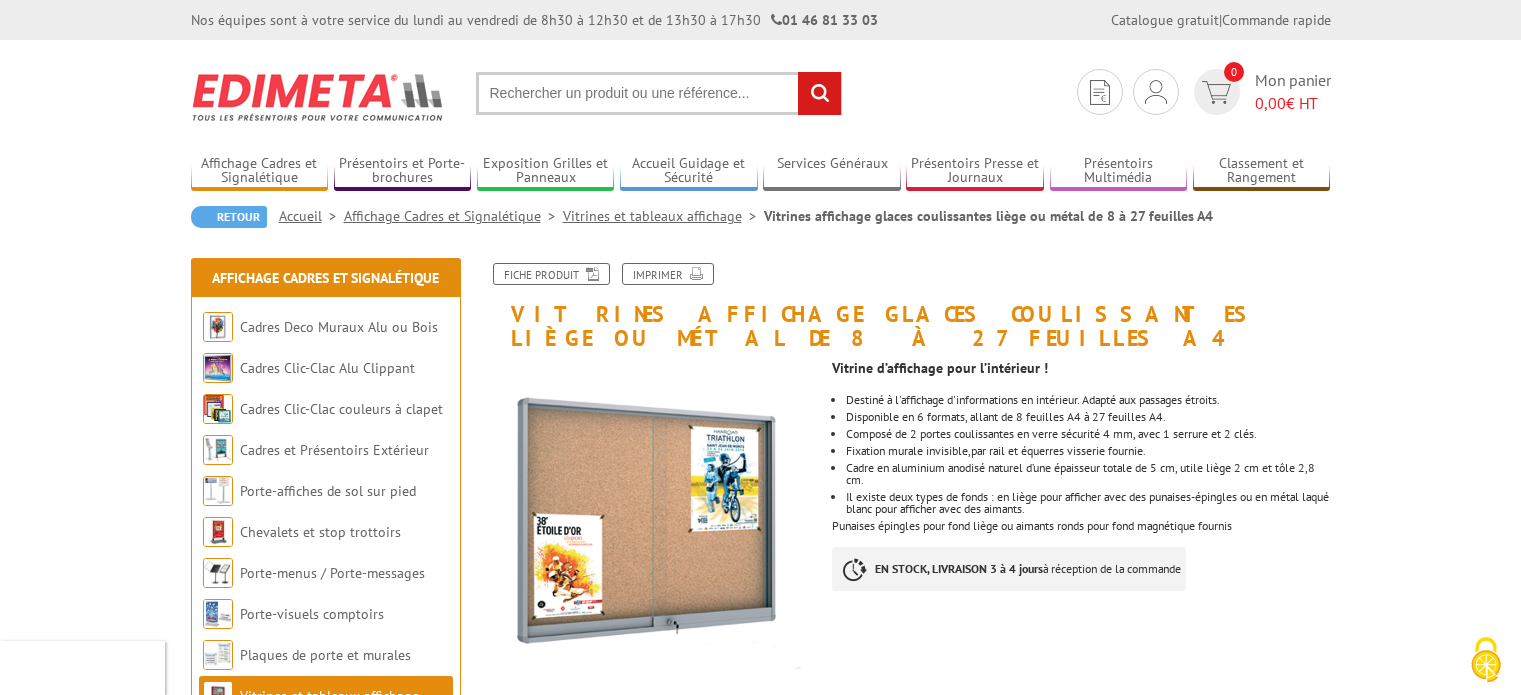 scroll, scrollTop: 0, scrollLeft: 0, axis: both 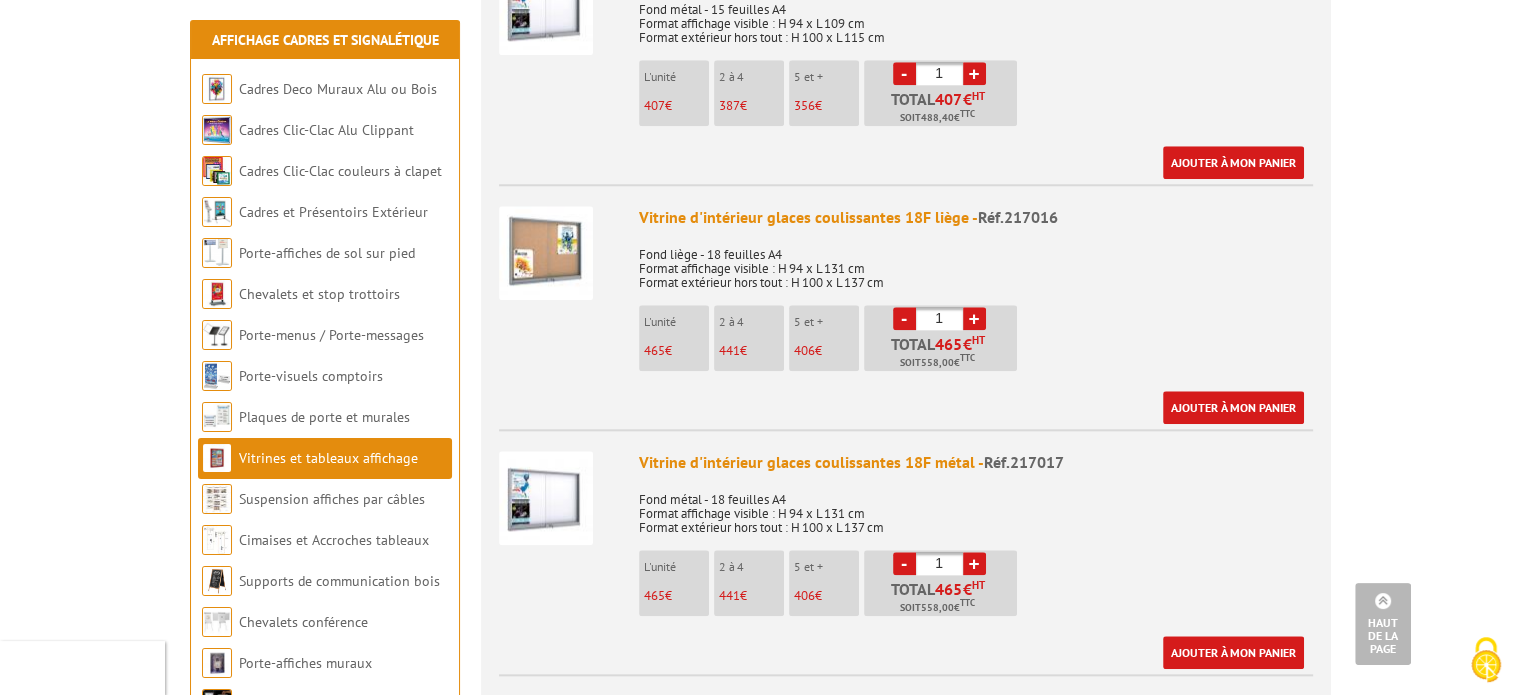 click on "Fond métal - 18 feuilles A4 Format affichage visible : H 94 x L 131 cm Format extérieur hors tout : H 100 x L 137 cm" at bounding box center [976, 507] 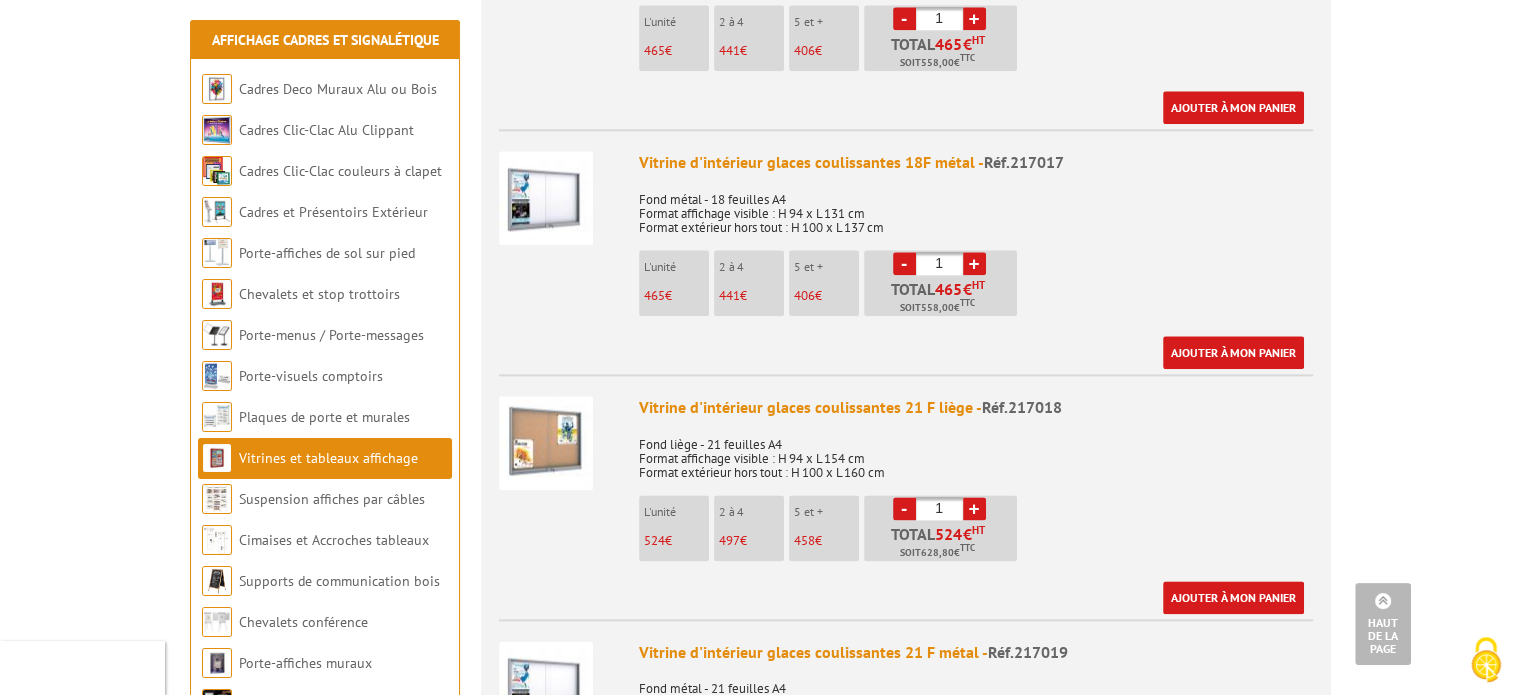 scroll, scrollTop: 2600, scrollLeft: 0, axis: vertical 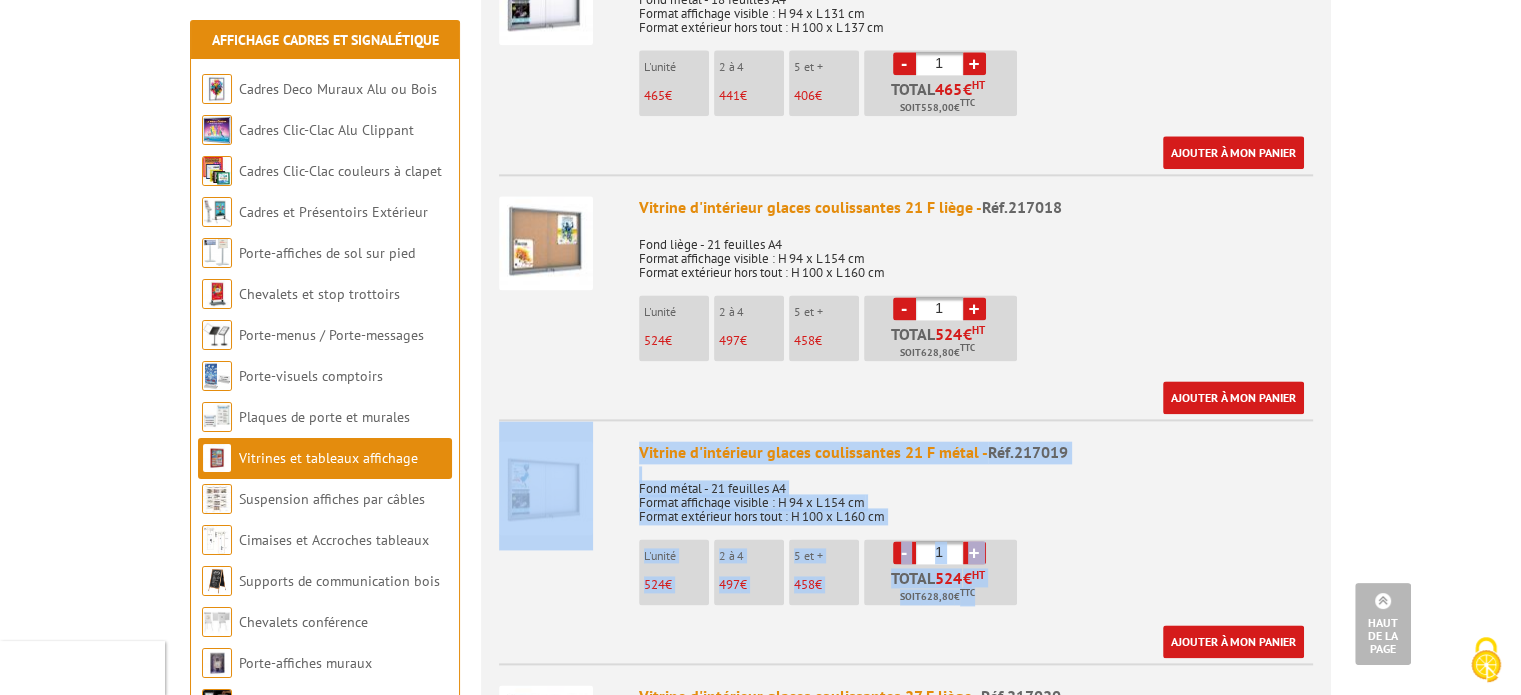 drag, startPoint x: 1048, startPoint y: 595, endPoint x: 521, endPoint y: 419, distance: 555.6123 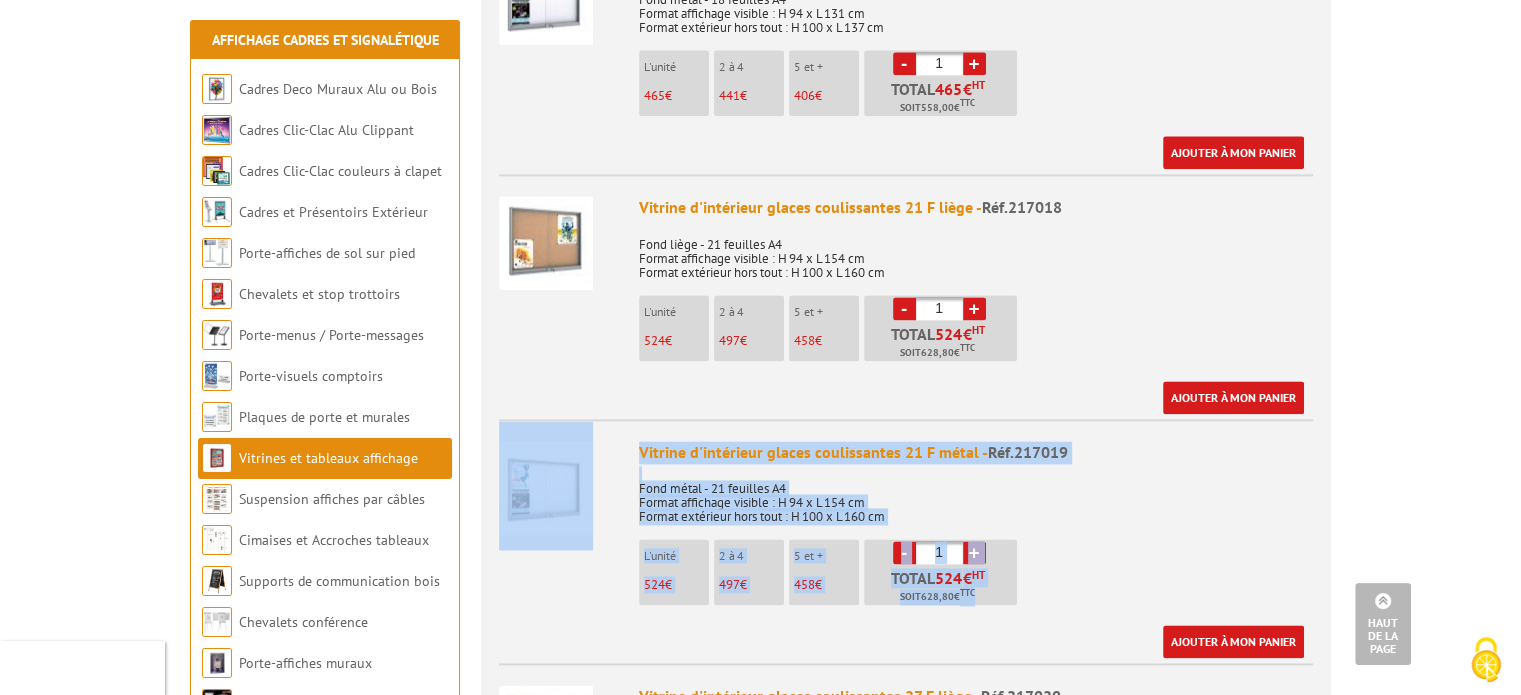 click on "Vitrine d'intérieur glaces coulissantes 21 F métal -  Réf.217019" at bounding box center [976, 452] 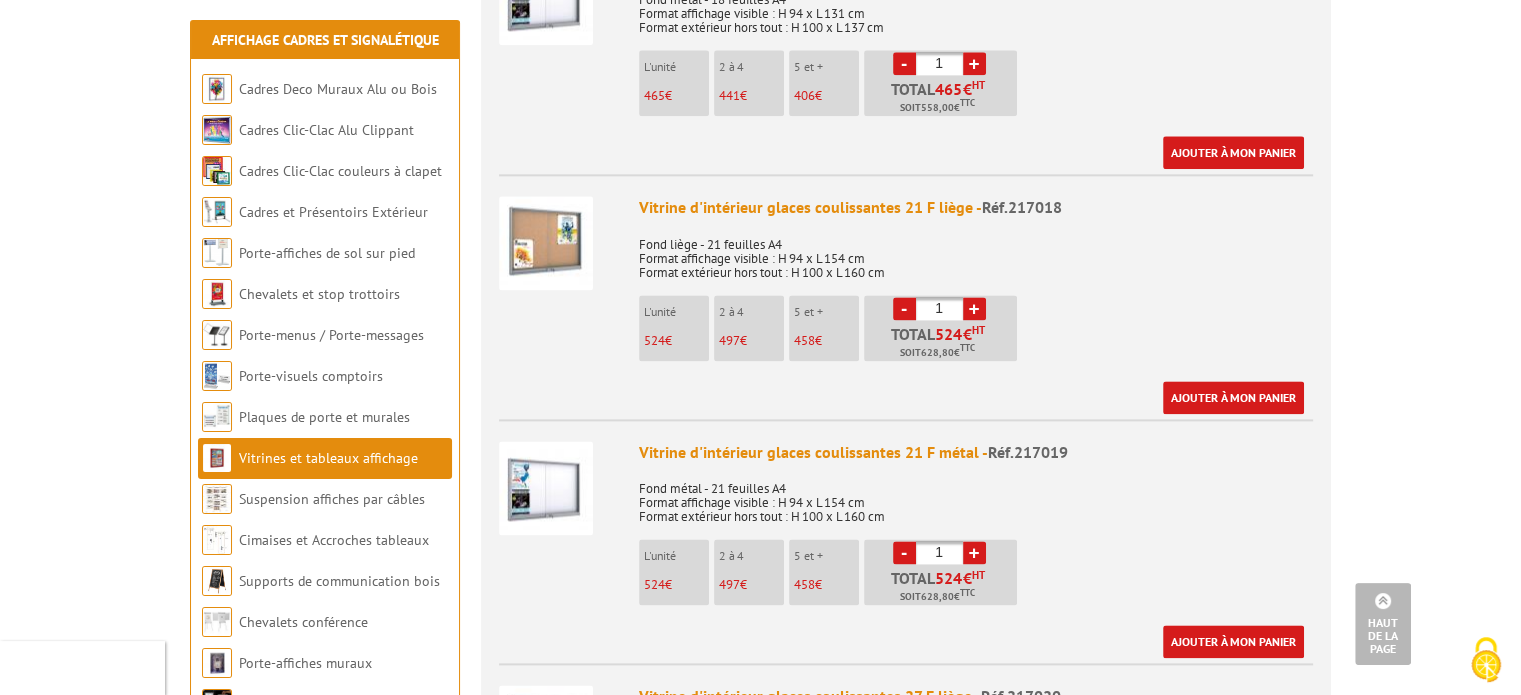 drag, startPoint x: 1048, startPoint y: 574, endPoint x: 524, endPoint y: 423, distance: 545.3228 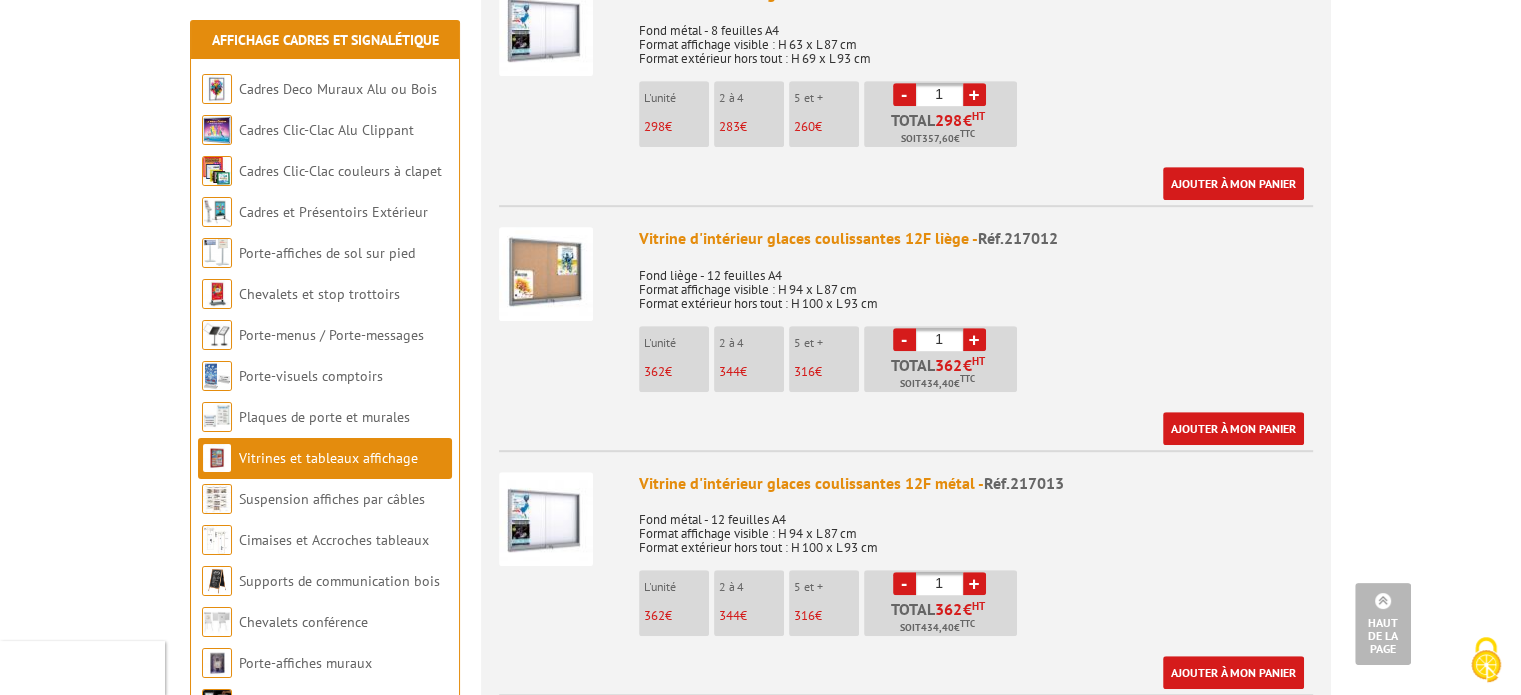 scroll, scrollTop: 500, scrollLeft: 0, axis: vertical 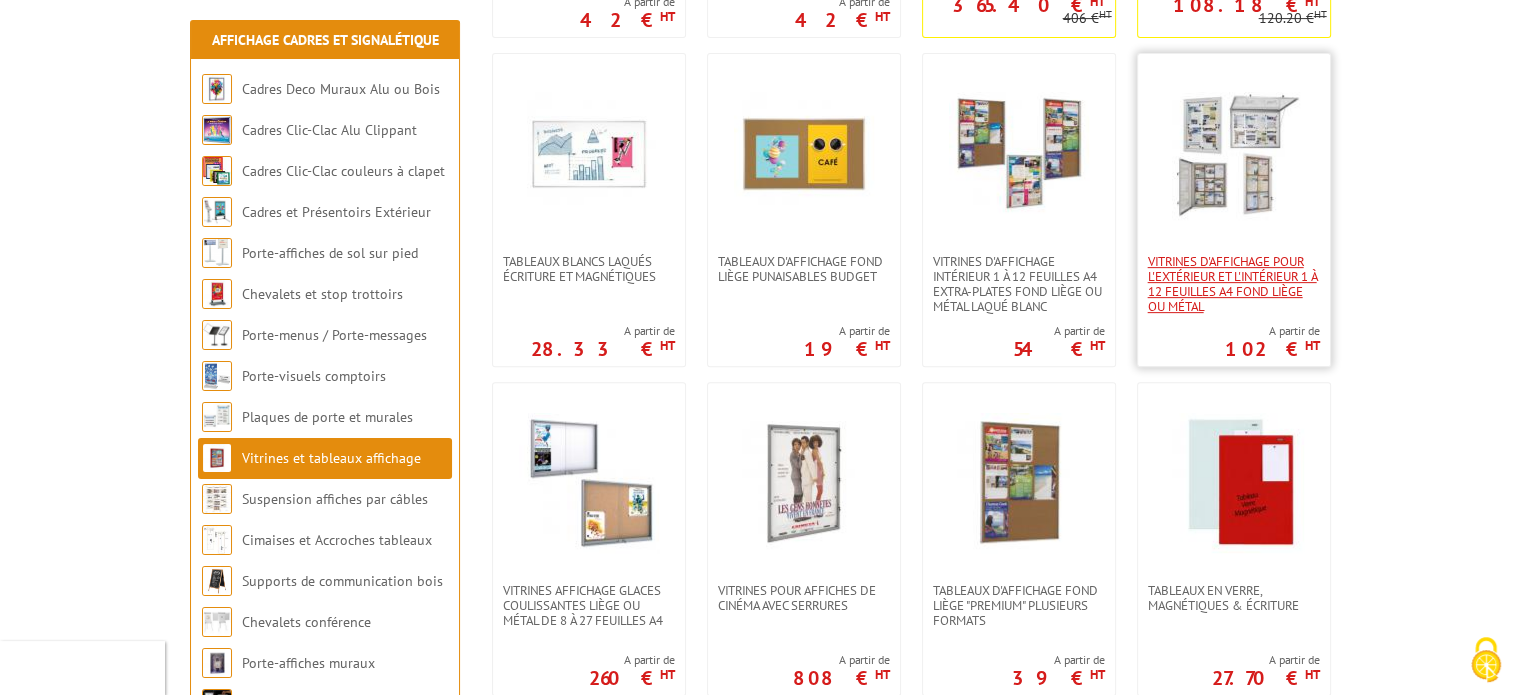 click on "Vitrines d'affichage pour l'extérieur et l'intérieur 1 à 12 feuilles A4 fond liège ou métal" at bounding box center [1234, 284] 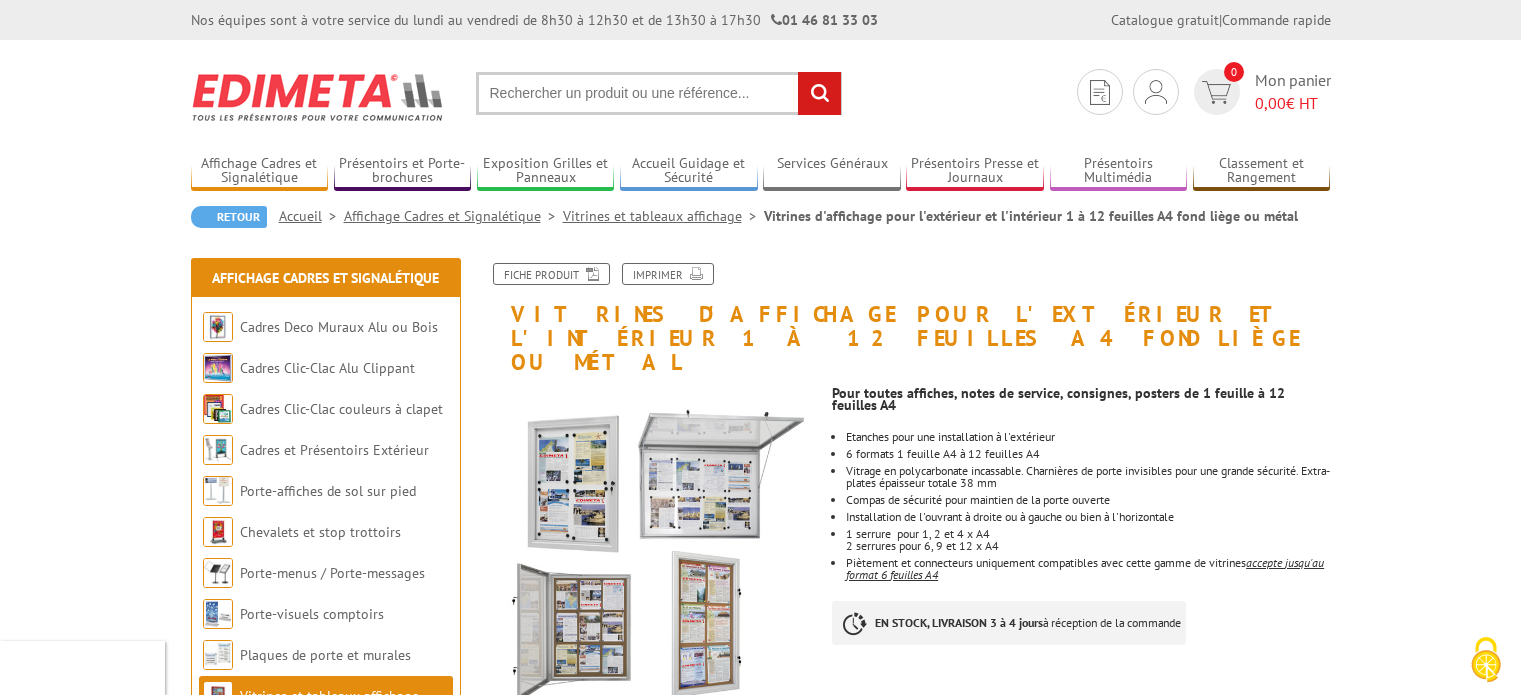 scroll, scrollTop: 0, scrollLeft: 0, axis: both 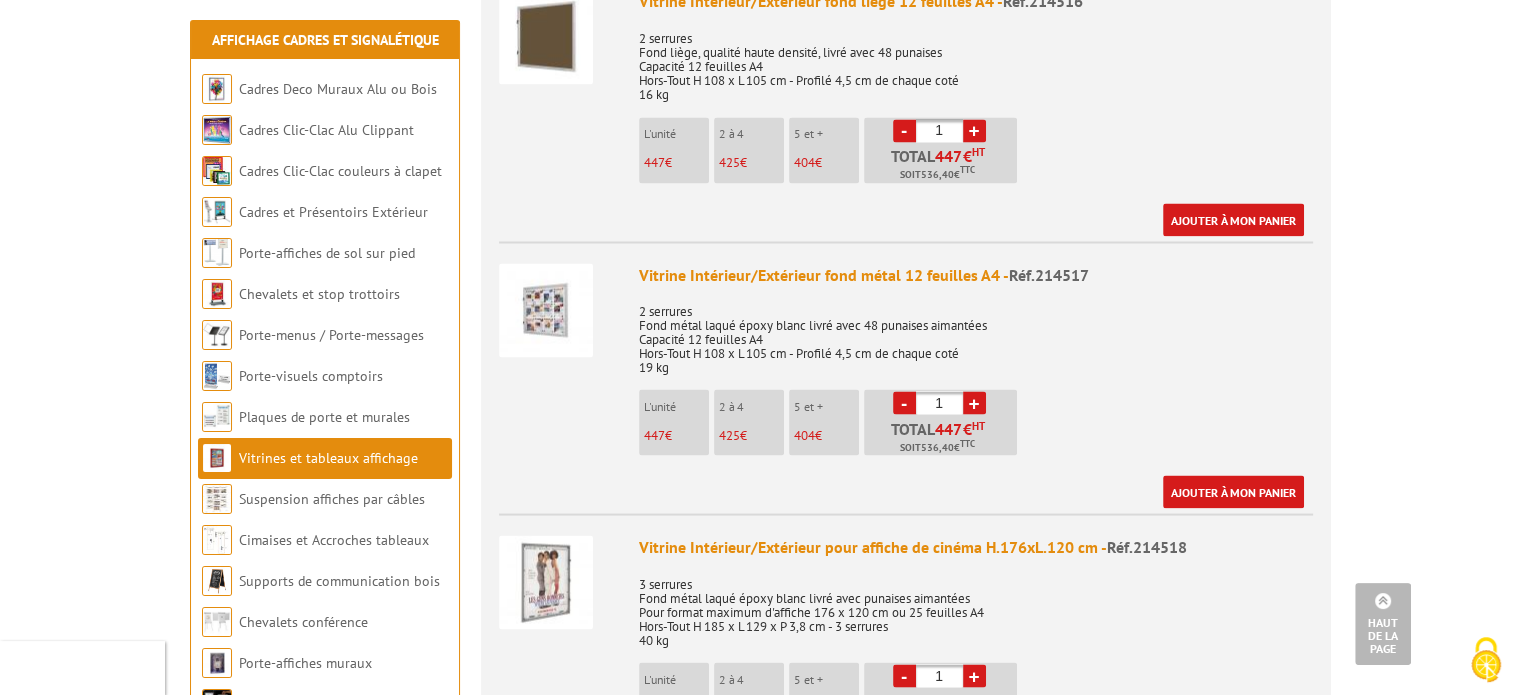 click on "2 serrures Fond métal laqué époxy blanc livré avec 48 punaises aimantées Capacité 12 feuilles A4 Hors-Tout H 108 x L 105 cm - Profilé 4,5 cm de chaque coté 19 kg" at bounding box center [976, 332] 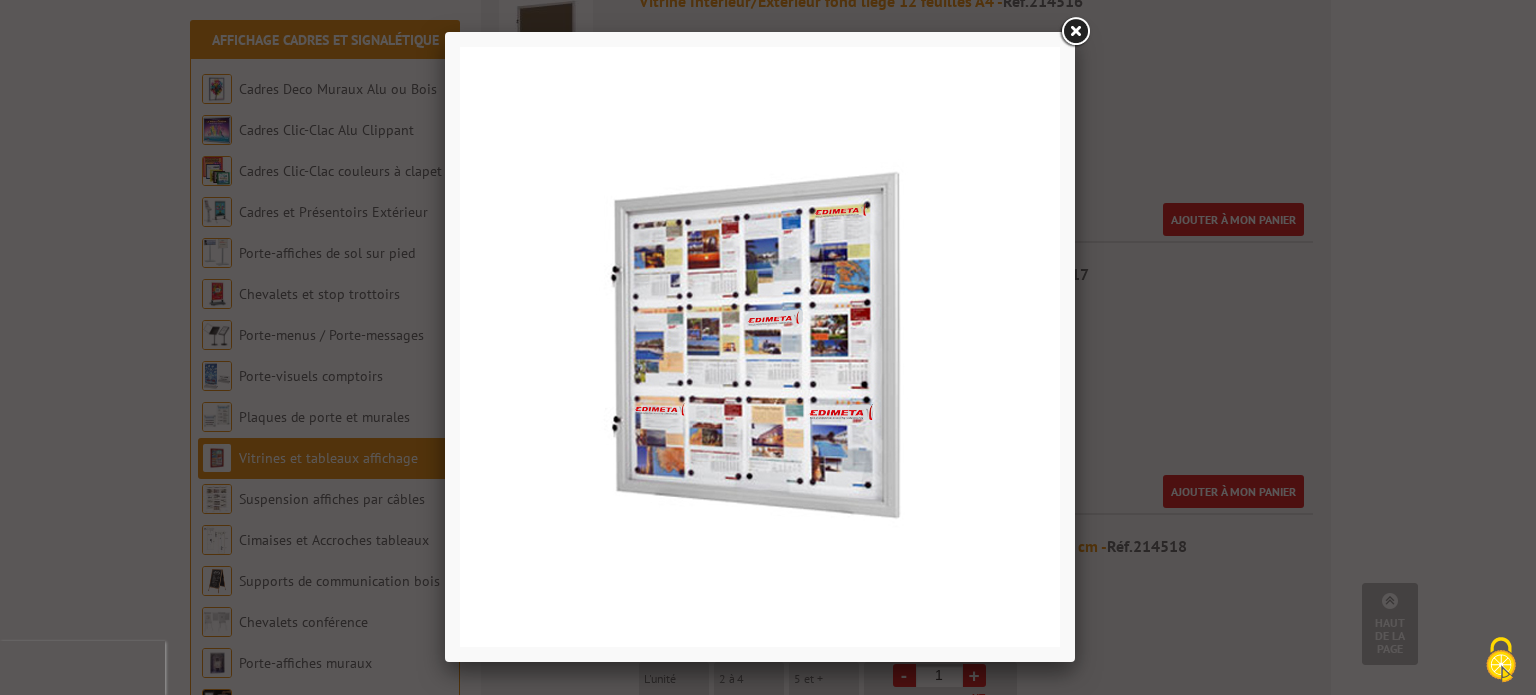 click at bounding box center (1075, 32) 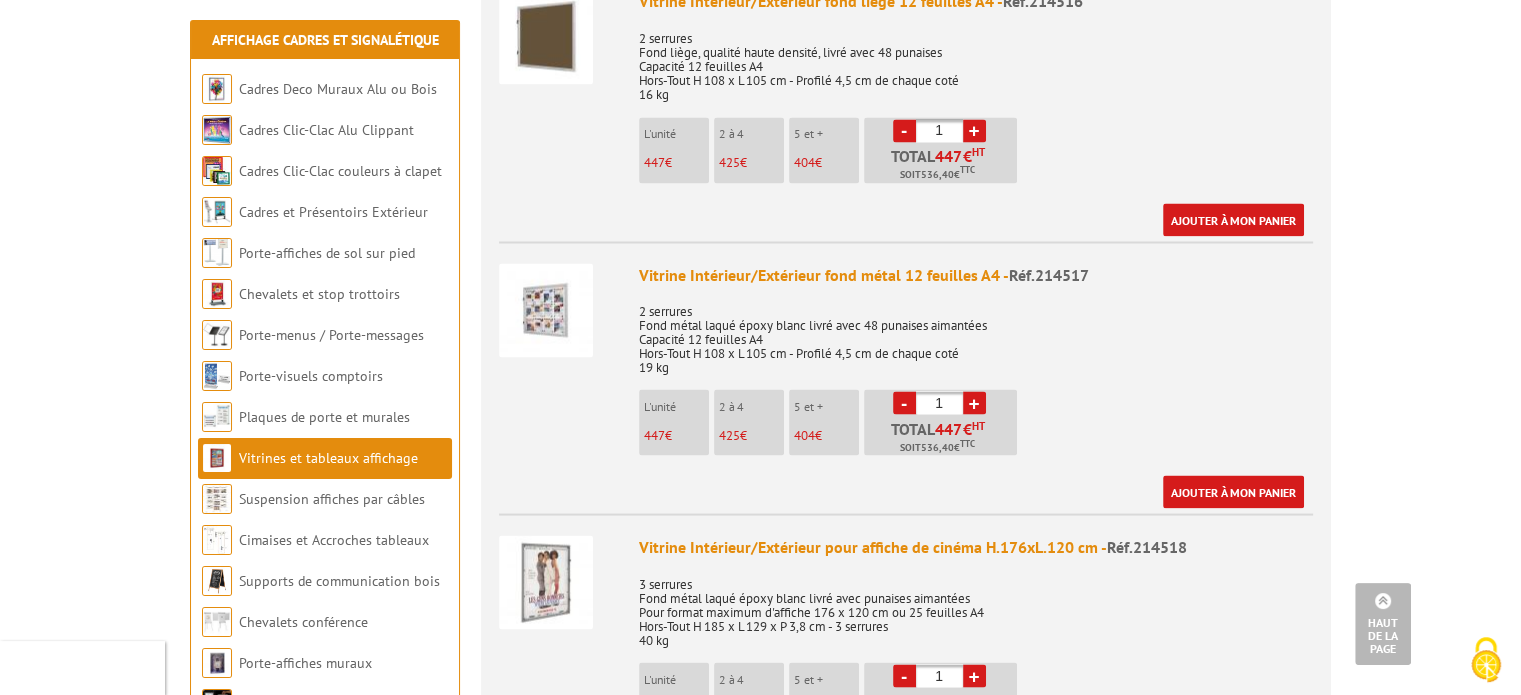 click at bounding box center [546, 310] 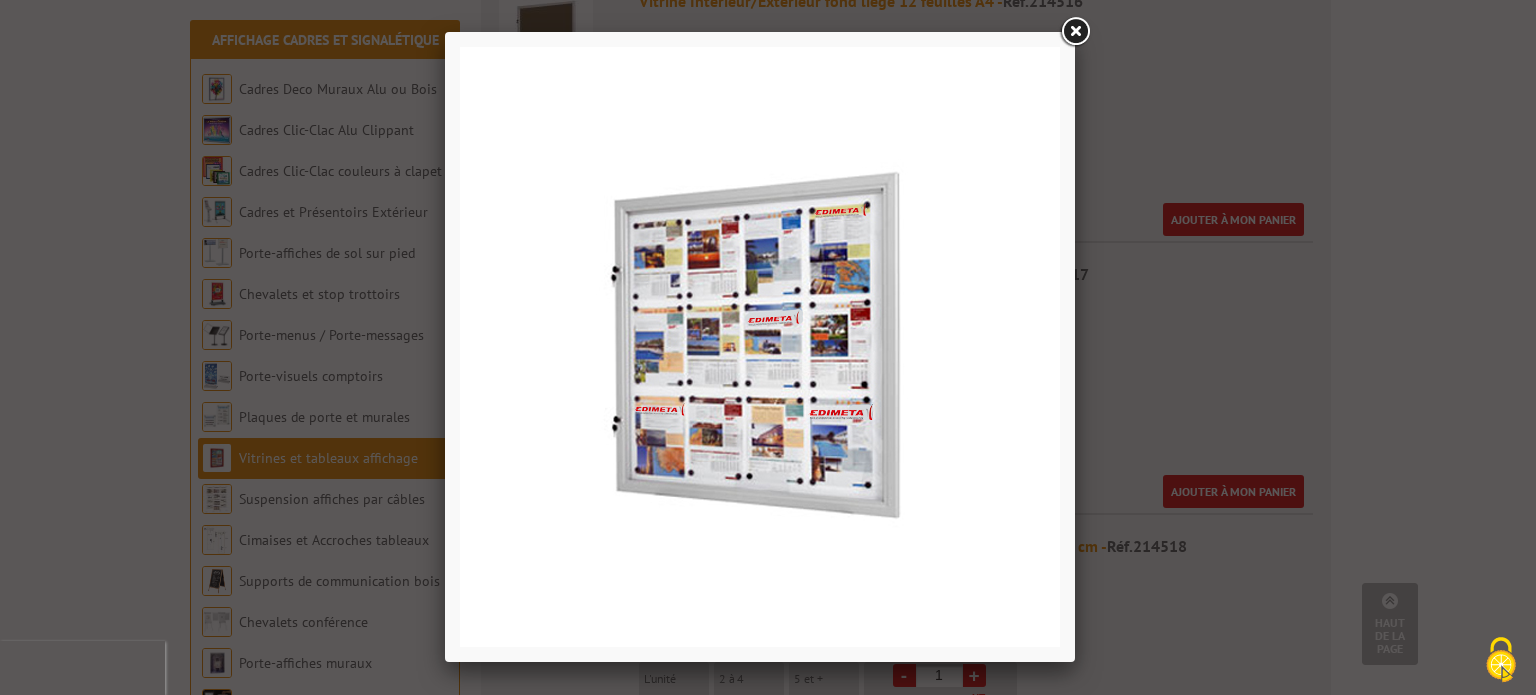 click at bounding box center [1075, 32] 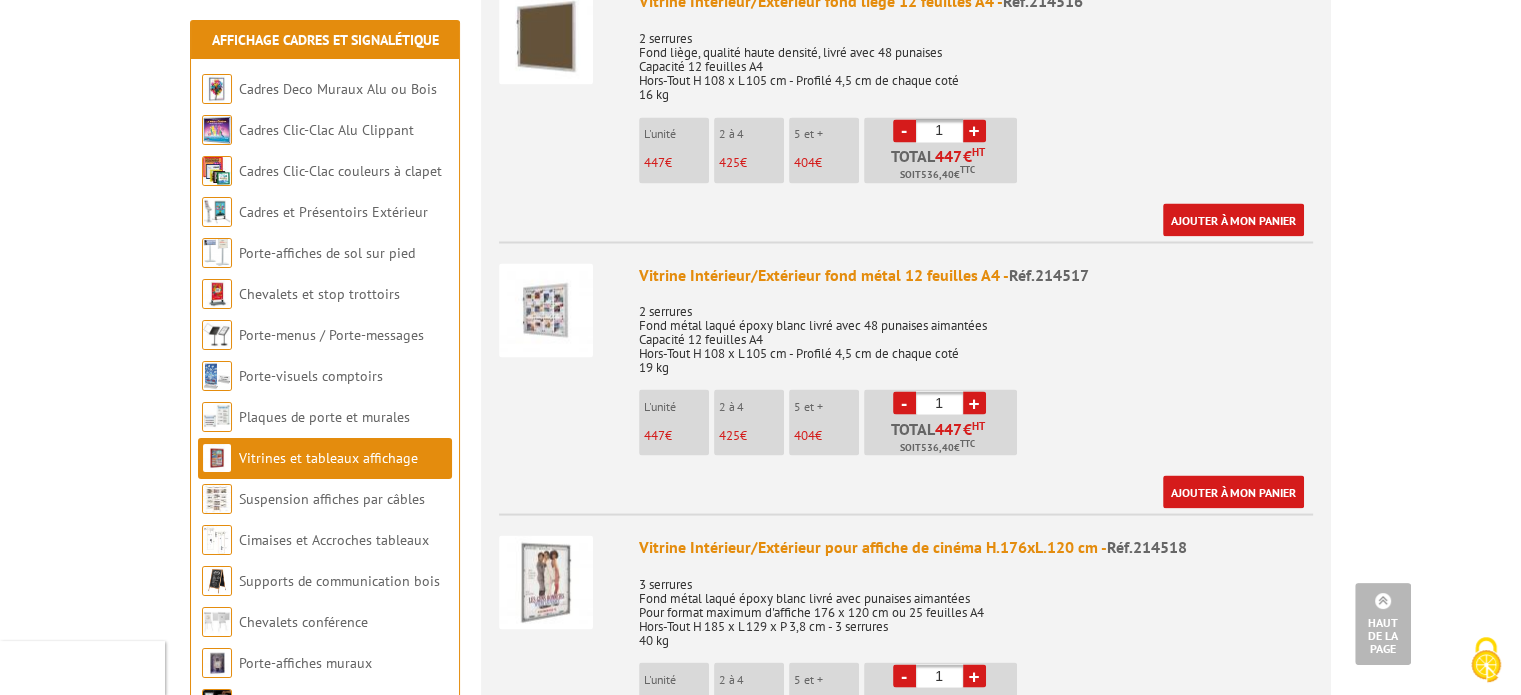 scroll, scrollTop: 3700, scrollLeft: 0, axis: vertical 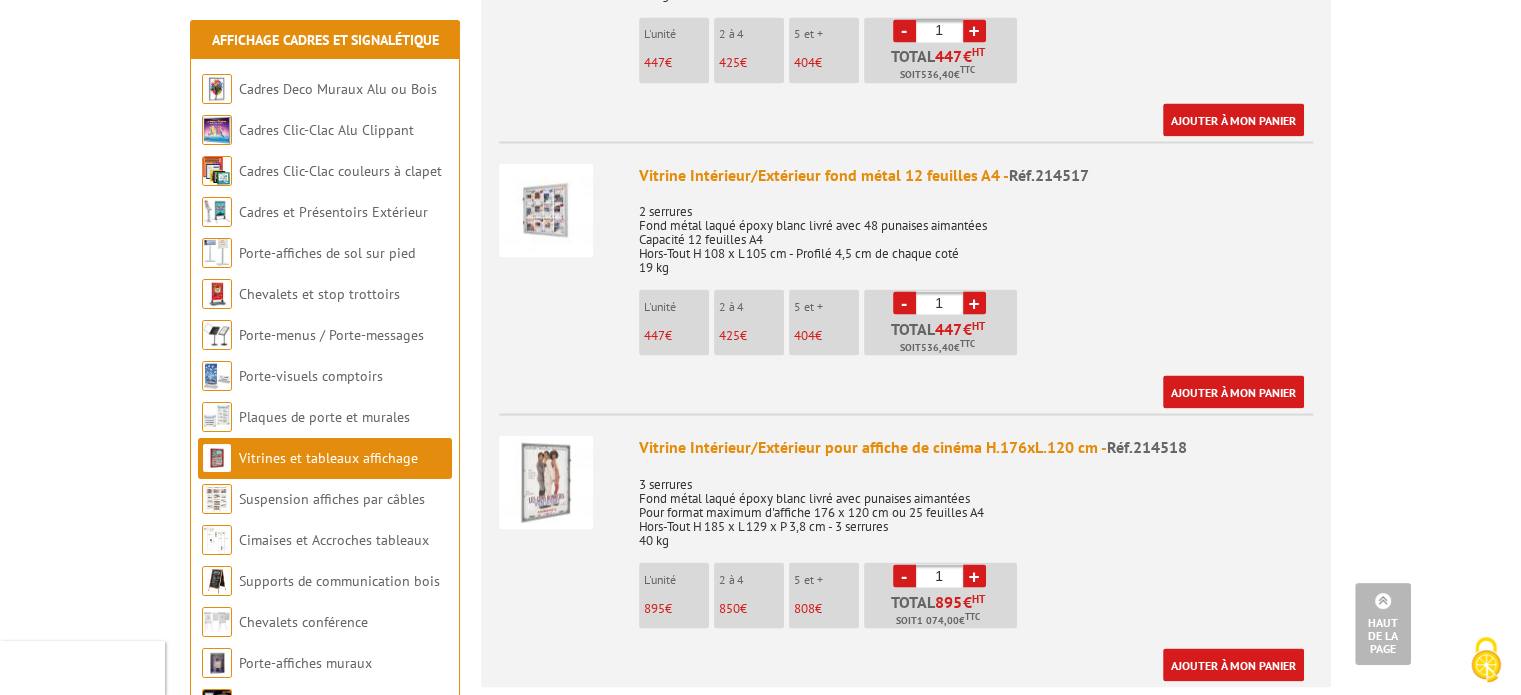 click on "3 serrures Fond métal laqué époxy blanc livré avec punaises aimantées Pour format maximum d'affiche 176 x 120 cm ou 25 feuilles A4 Hors-Tout H 185 x L 129 x P 3,8 cm - 3 serrures 40 kg" at bounding box center (976, 505) 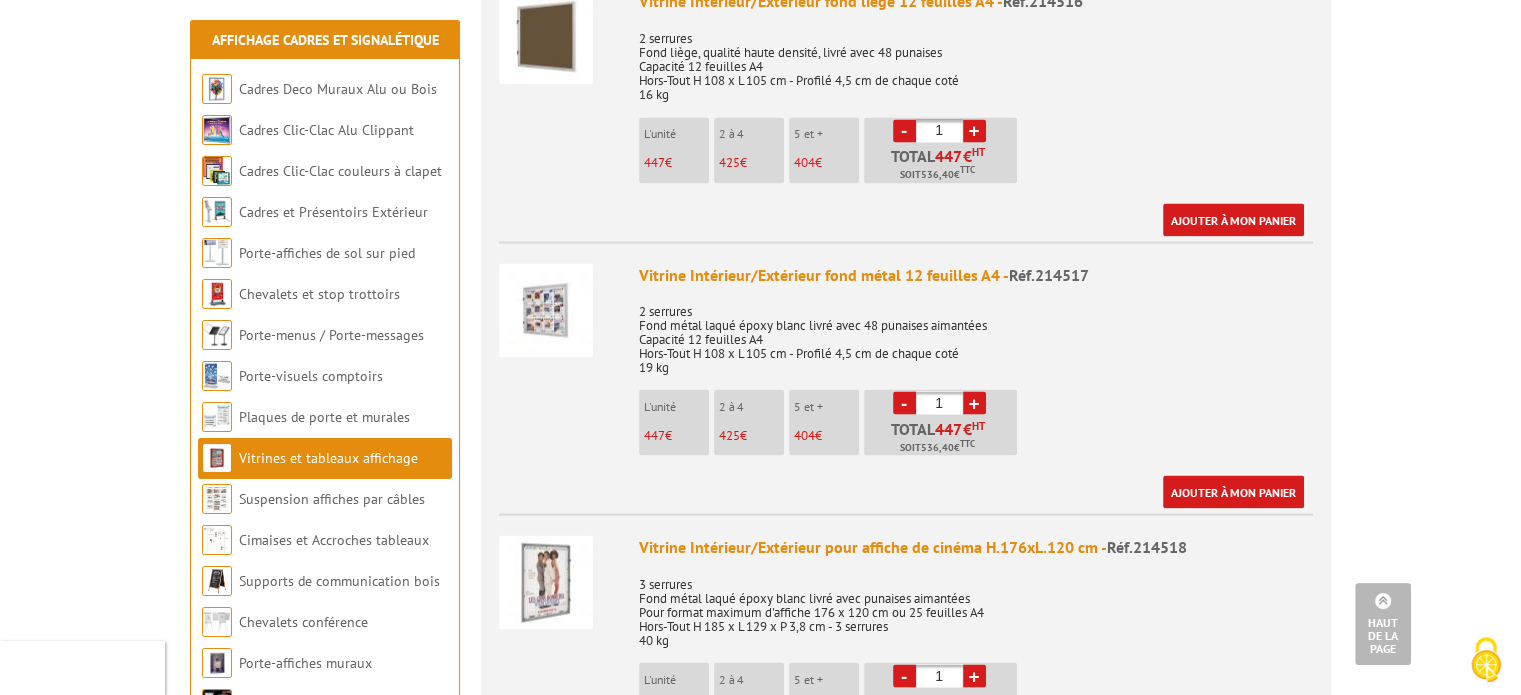 scroll, scrollTop: 3500, scrollLeft: 0, axis: vertical 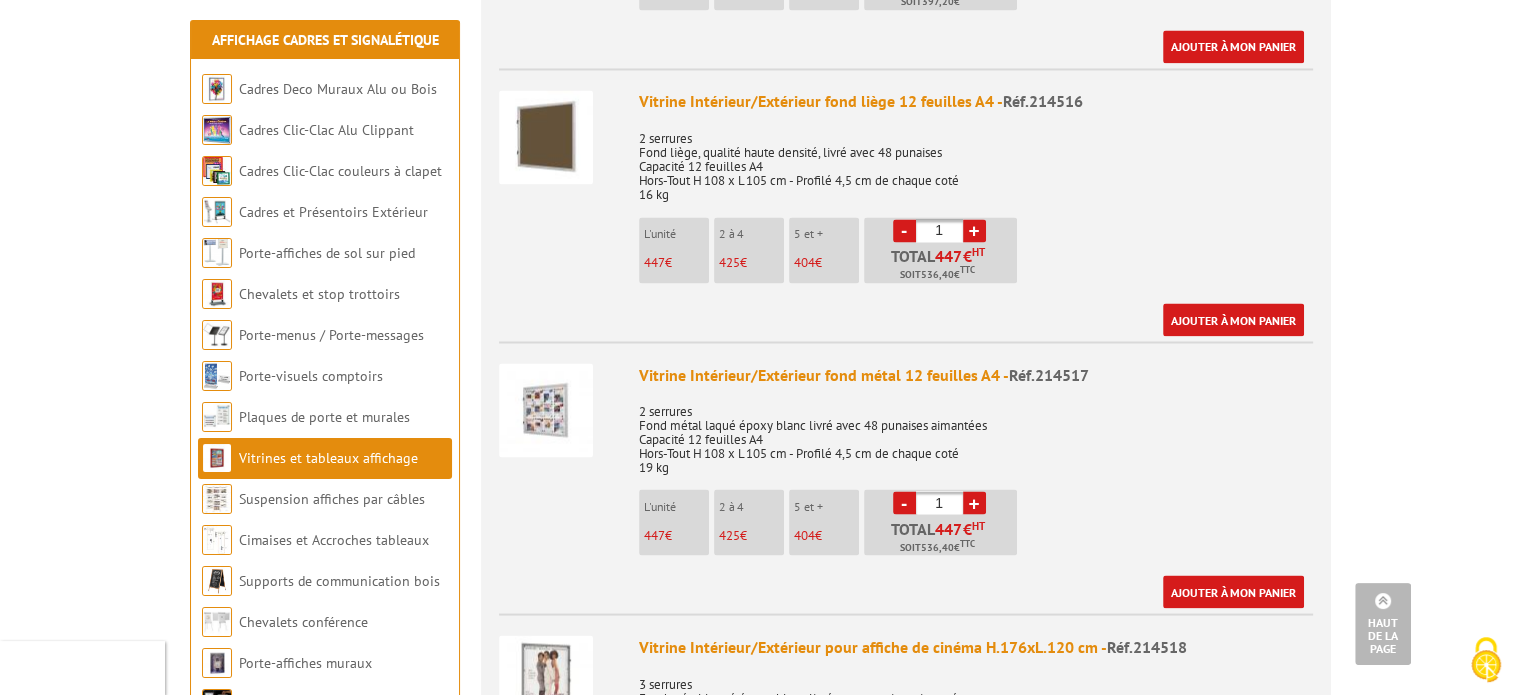 drag, startPoint x: 1003, startPoint y: 513, endPoint x: 544, endPoint y: 340, distance: 490.52014 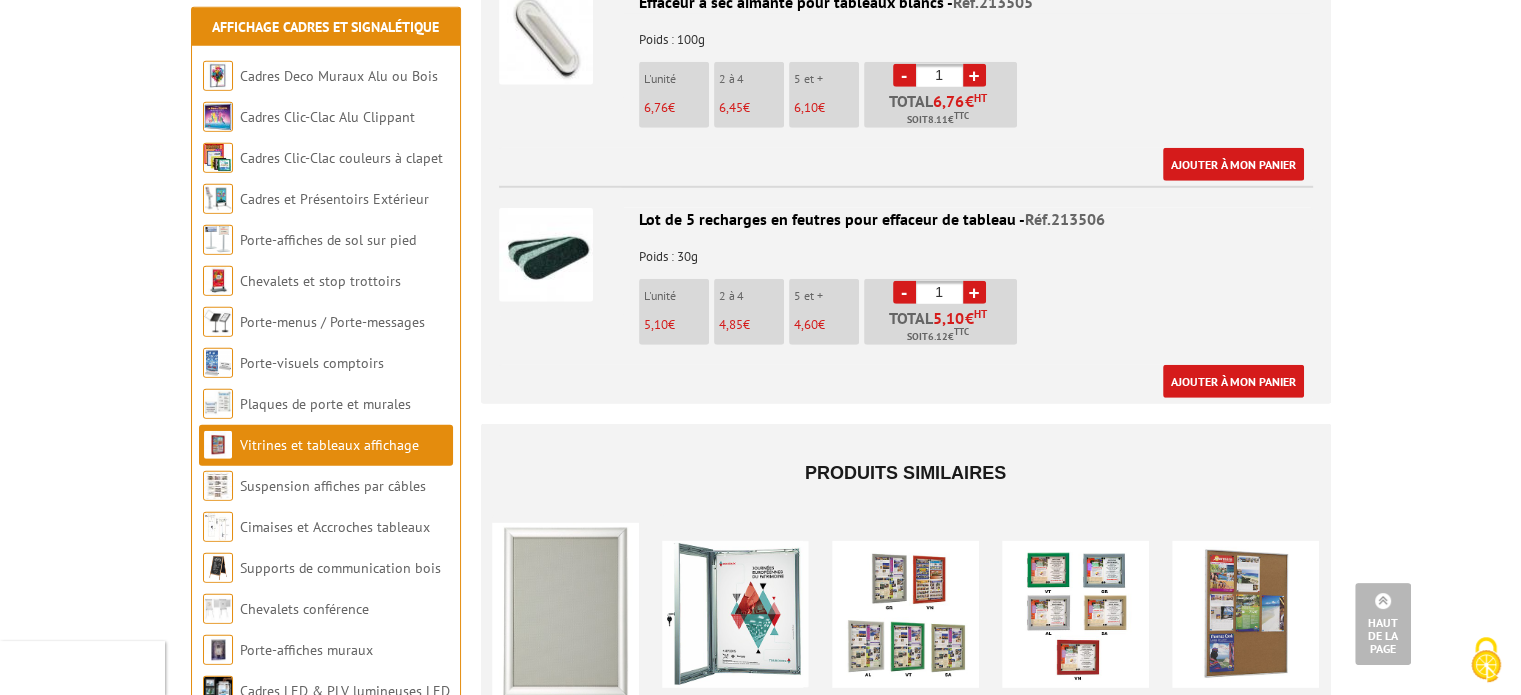 scroll, scrollTop: 5900, scrollLeft: 0, axis: vertical 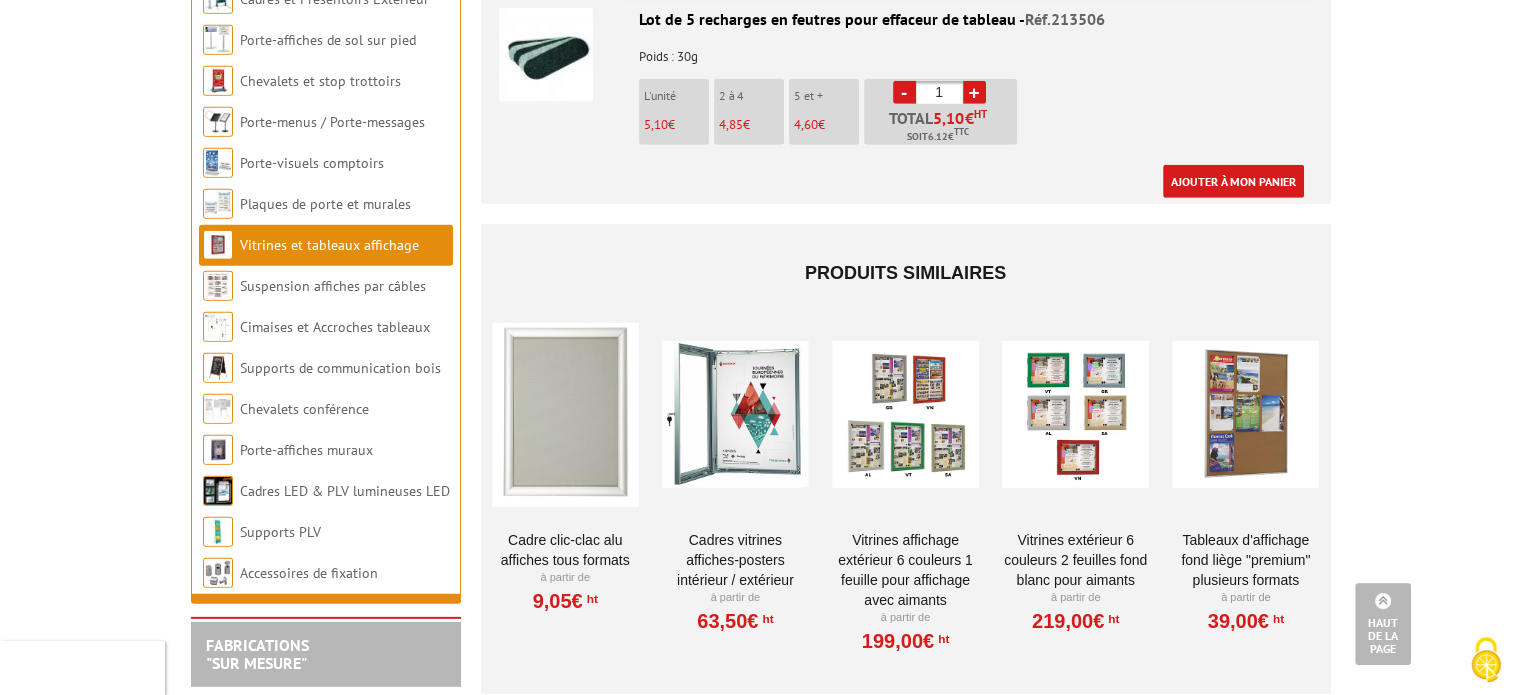 click on "Cadres vitrines affiches-posters intérieur / extérieur" at bounding box center (735, 560) 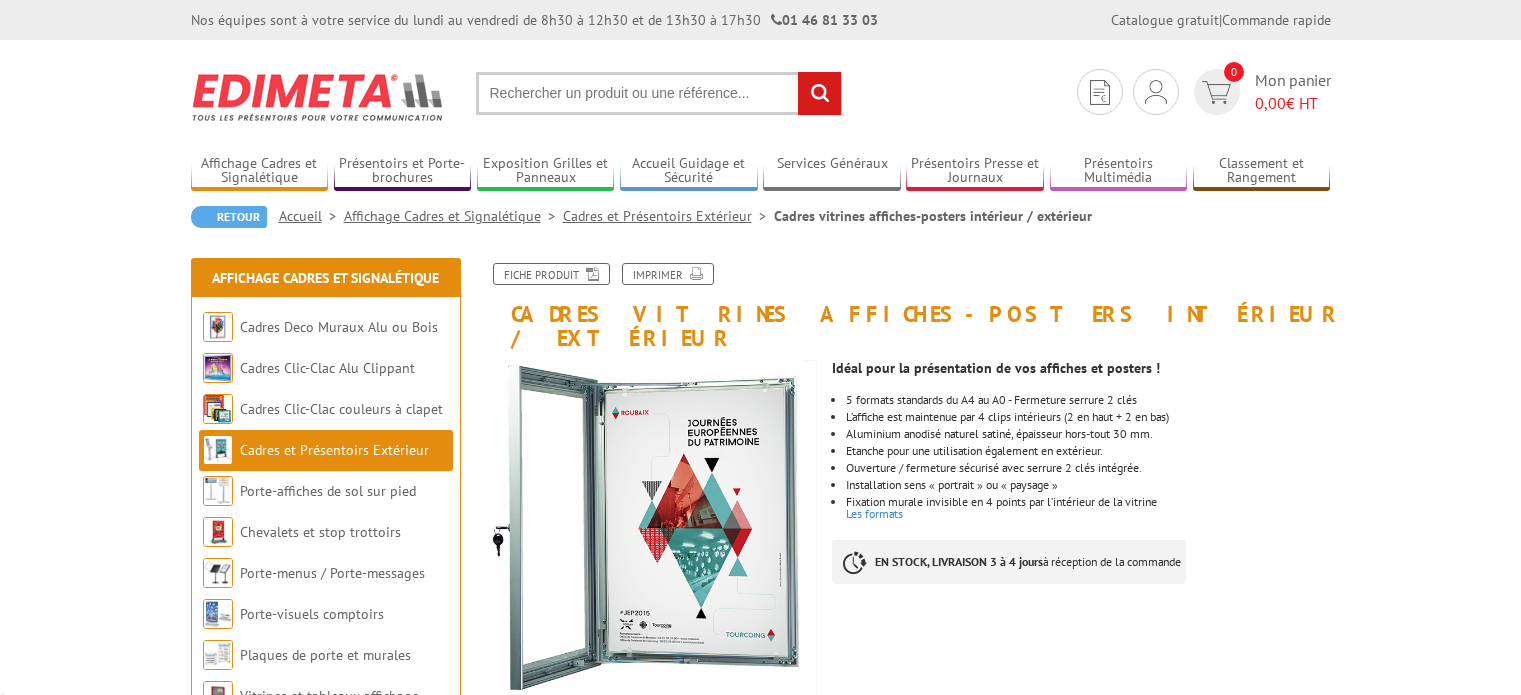 scroll, scrollTop: 0, scrollLeft: 0, axis: both 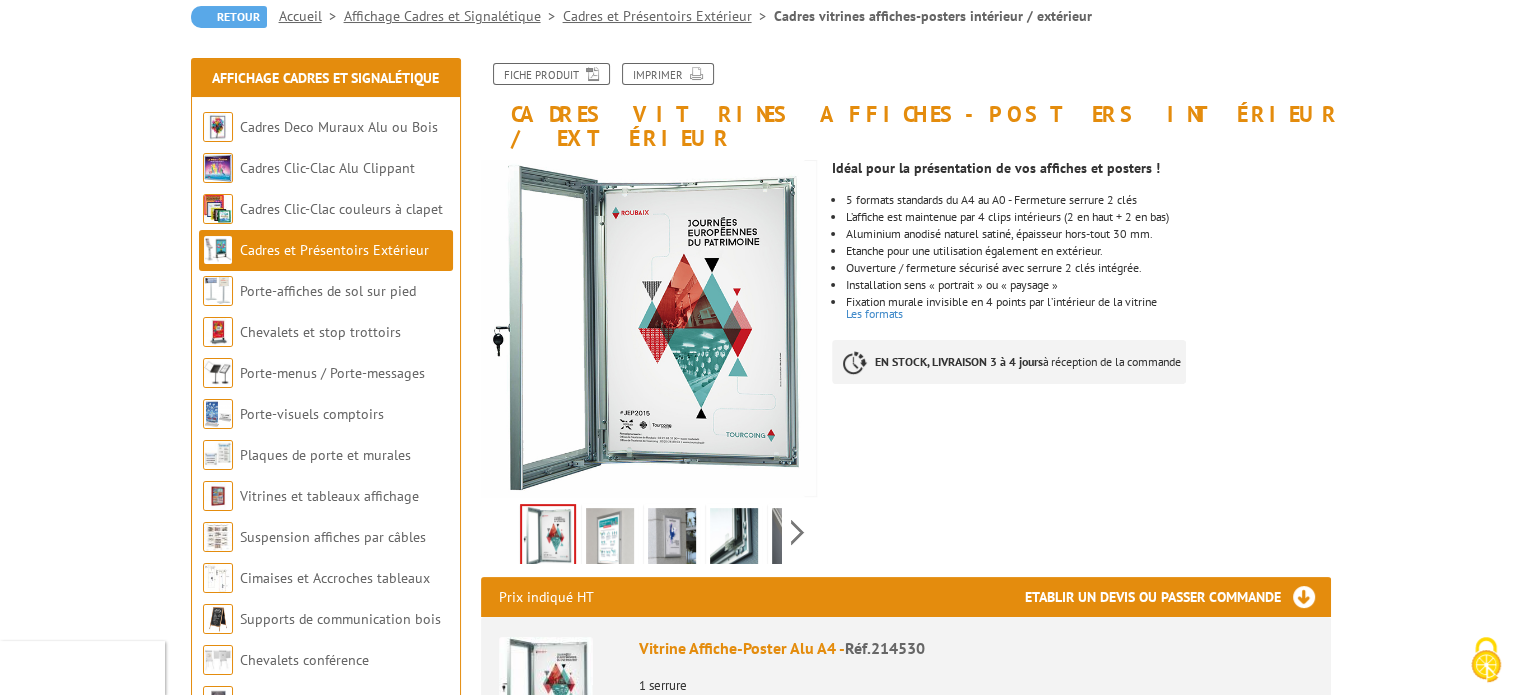 click at bounding box center [610, 539] 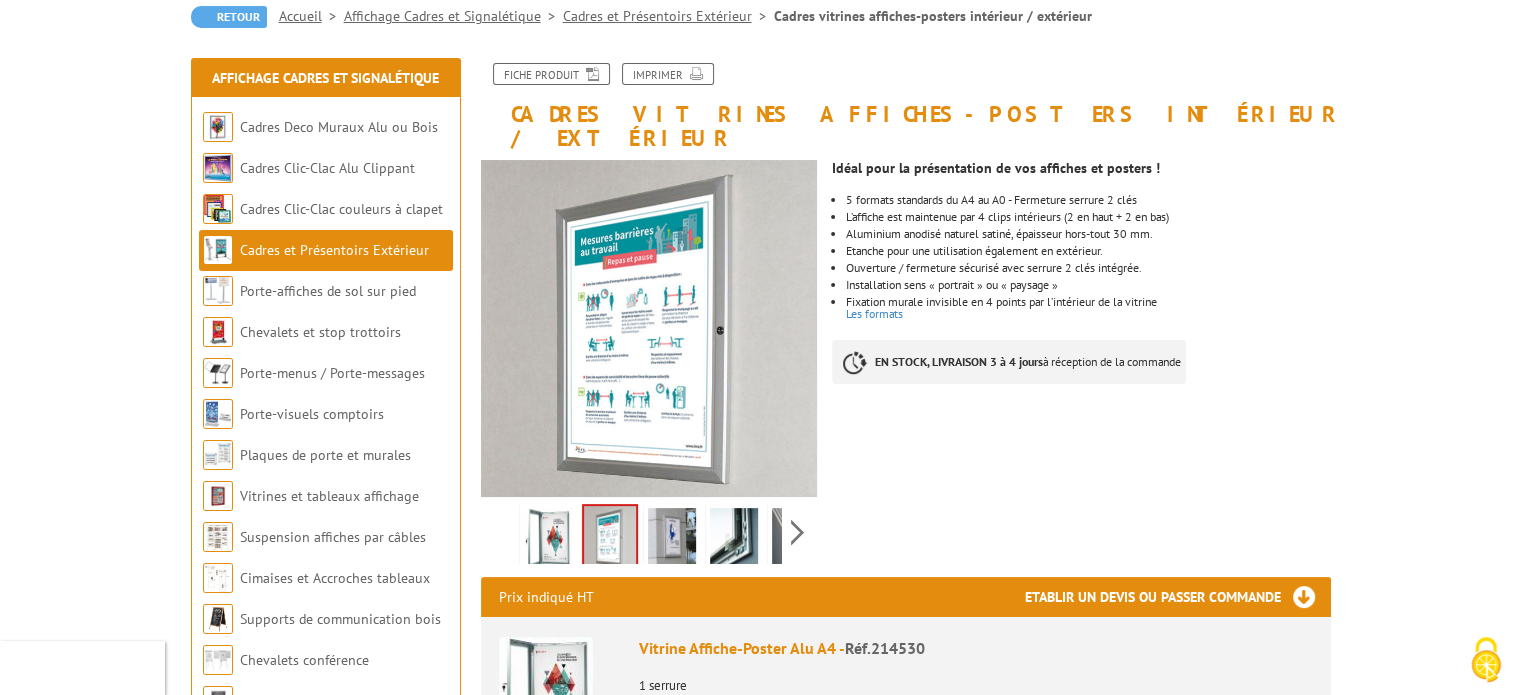 click at bounding box center (672, 539) 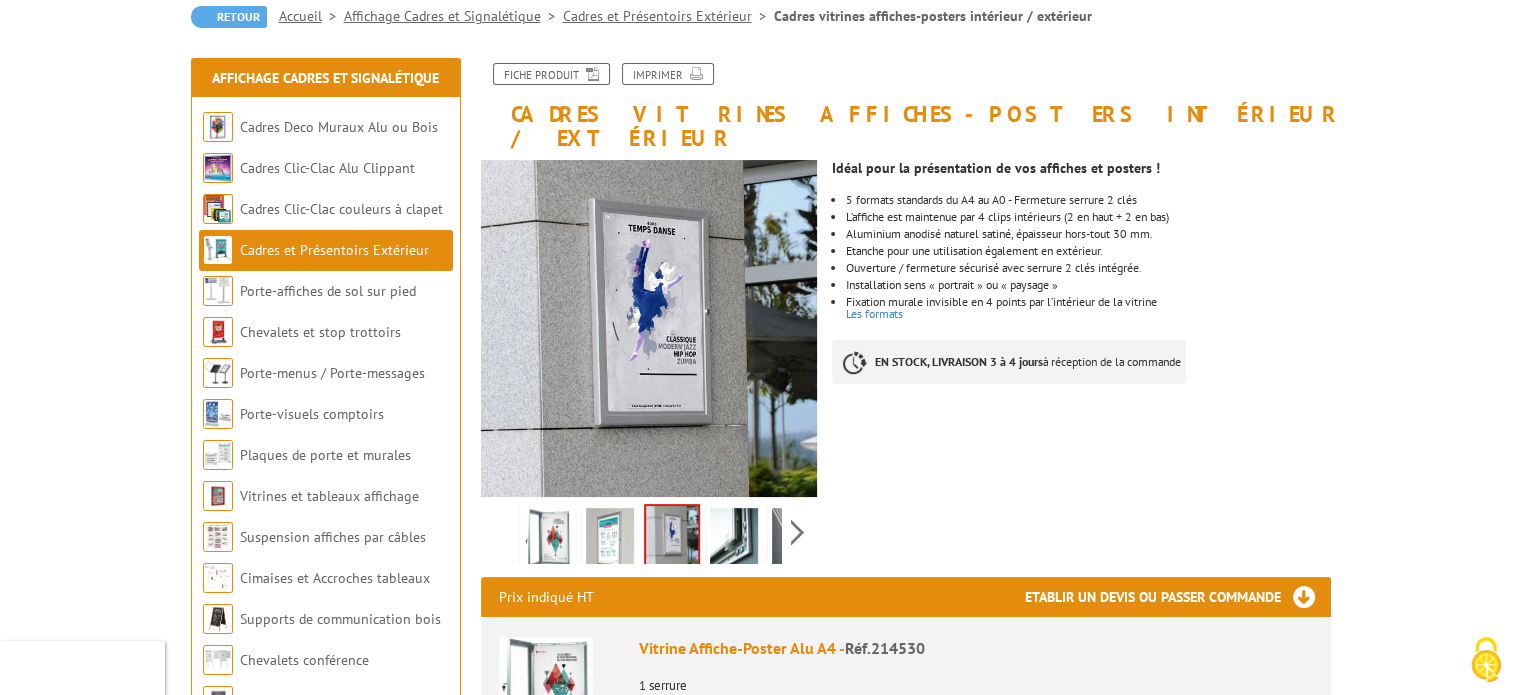 click at bounding box center (734, 539) 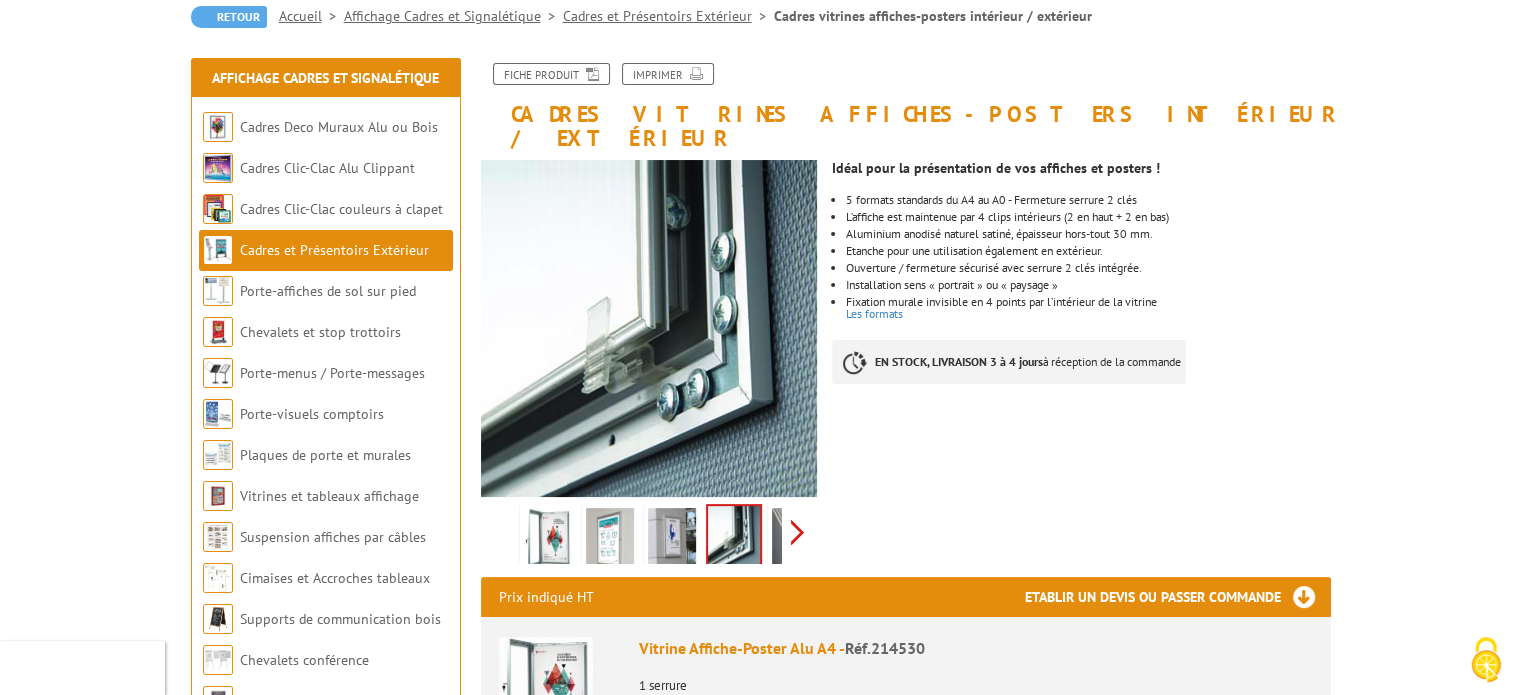 click on "Previous Next" at bounding box center [649, 532] 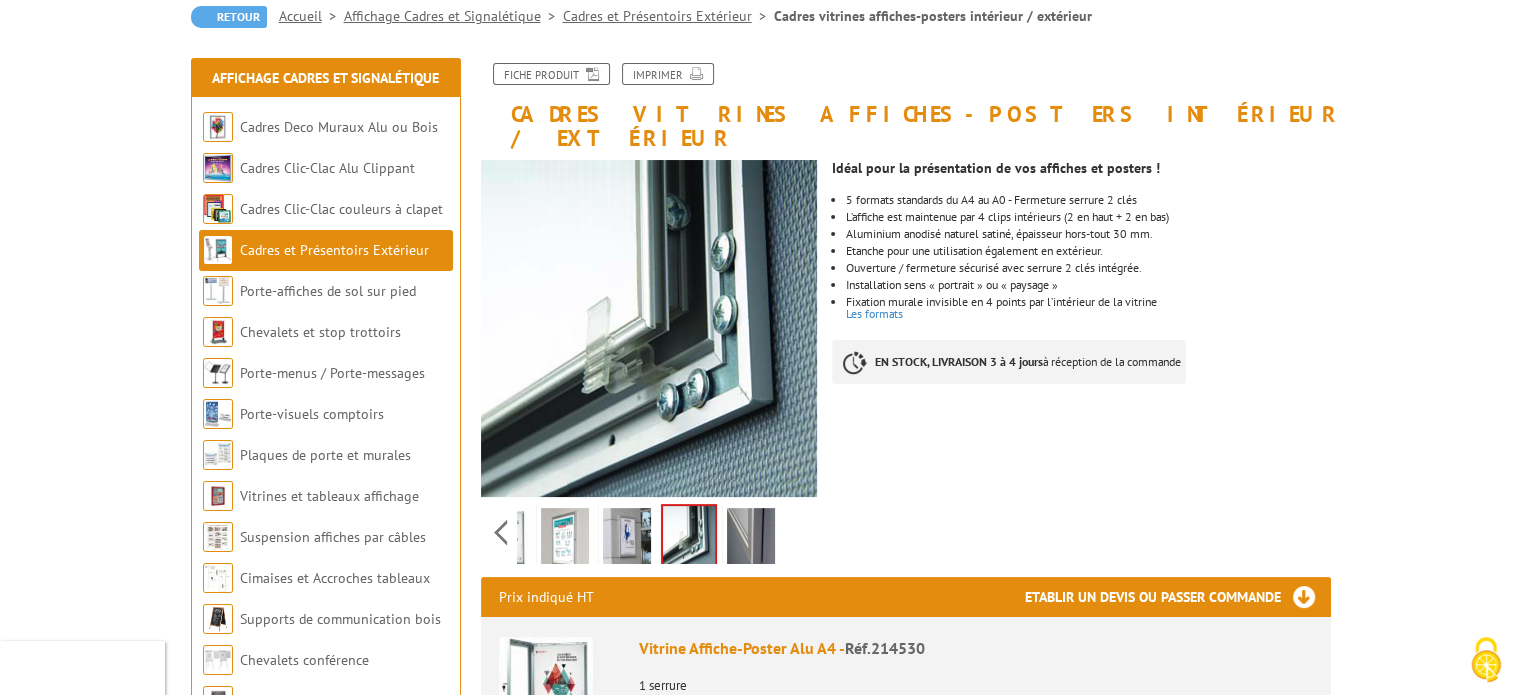 click at bounding box center (751, 539) 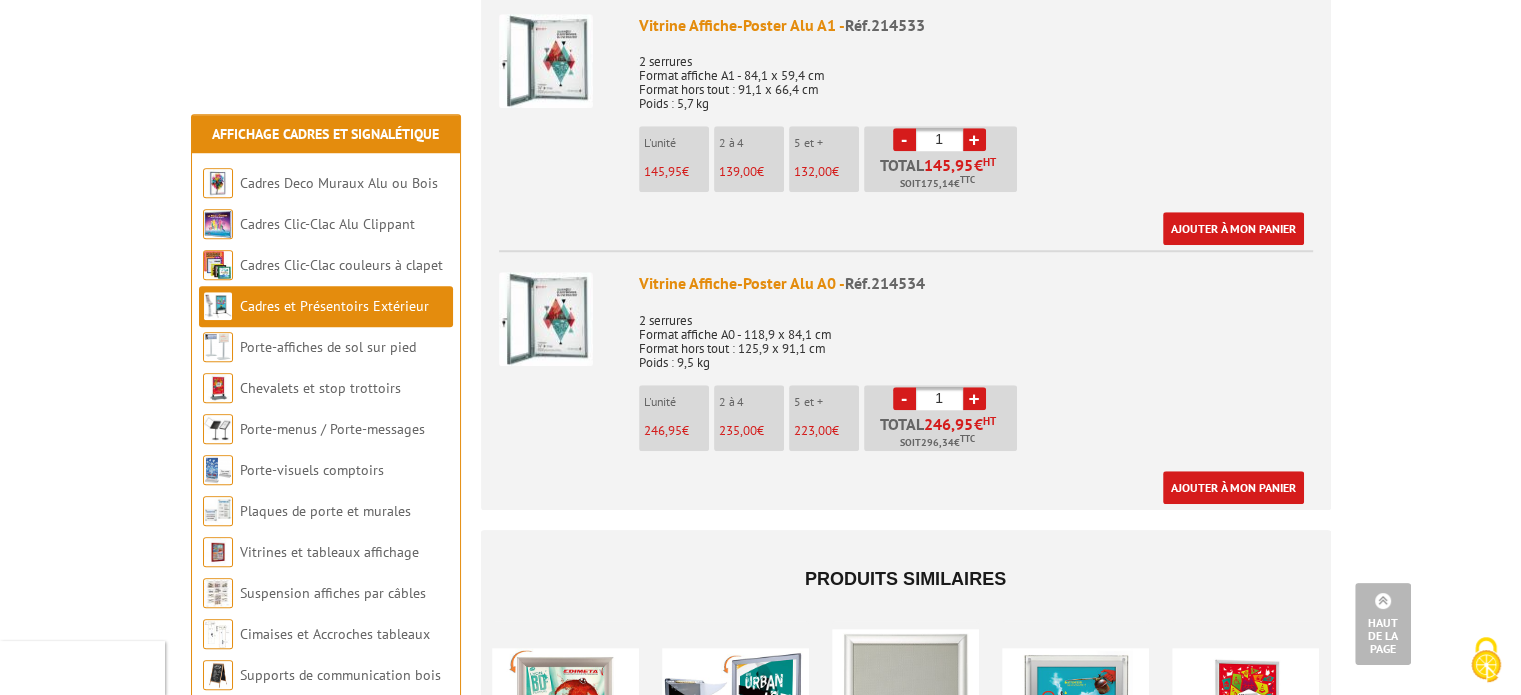scroll, scrollTop: 1700, scrollLeft: 0, axis: vertical 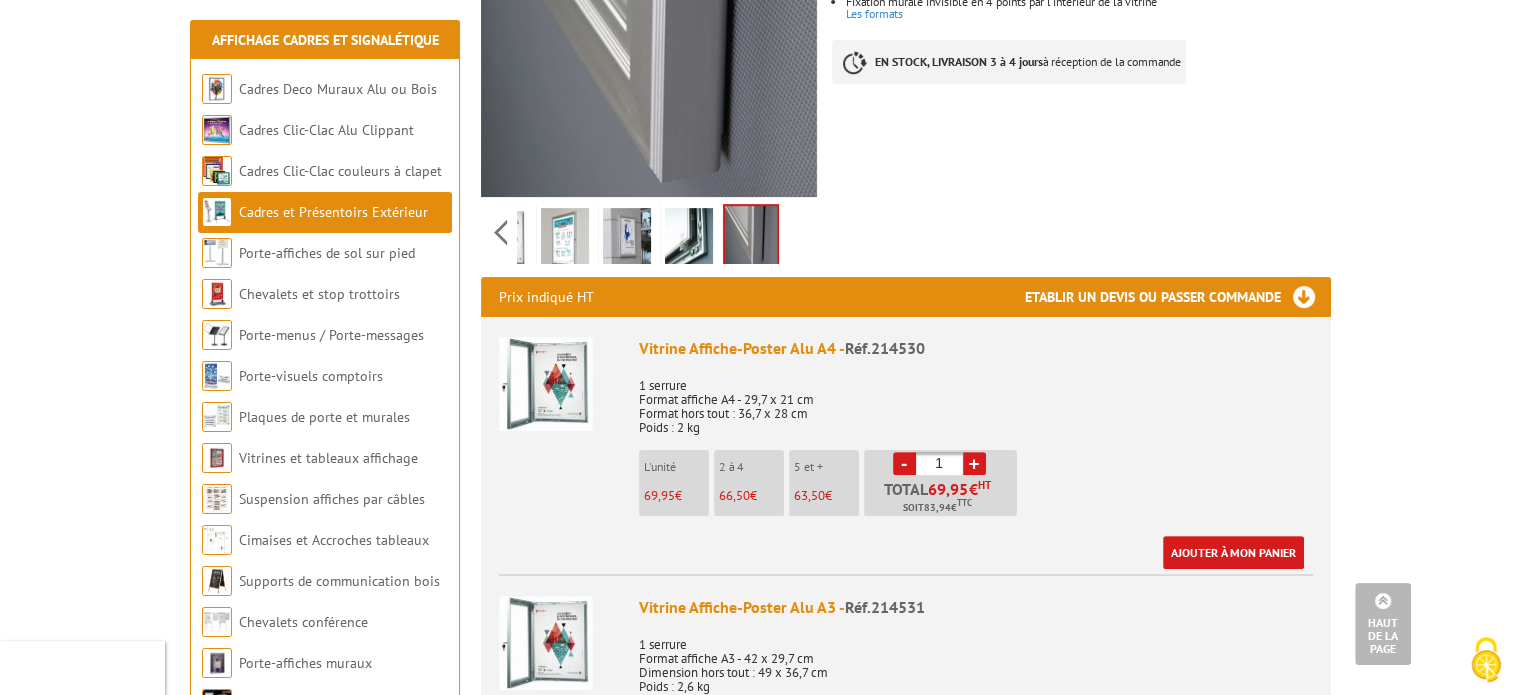 click on "Cadres et Présentoirs Extérieur" at bounding box center (333, 212) 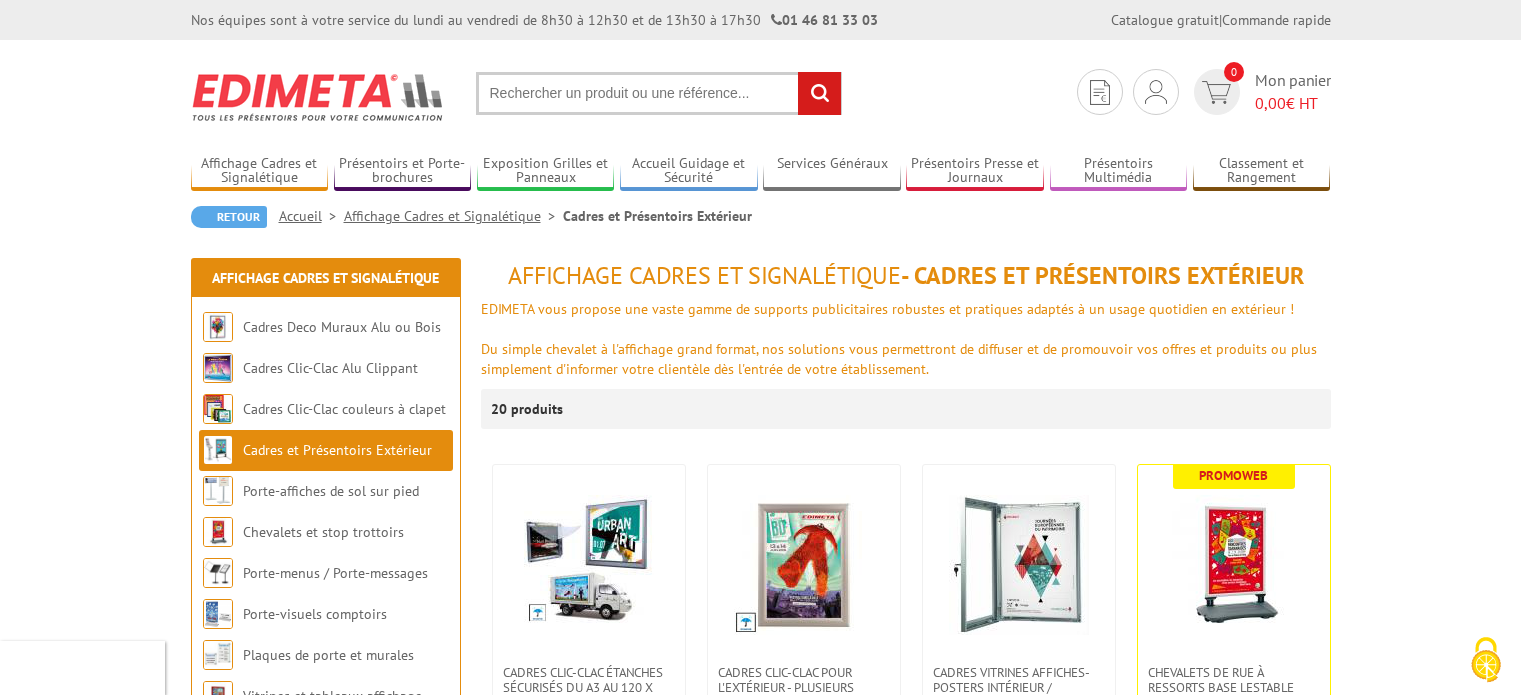 scroll, scrollTop: 0, scrollLeft: 0, axis: both 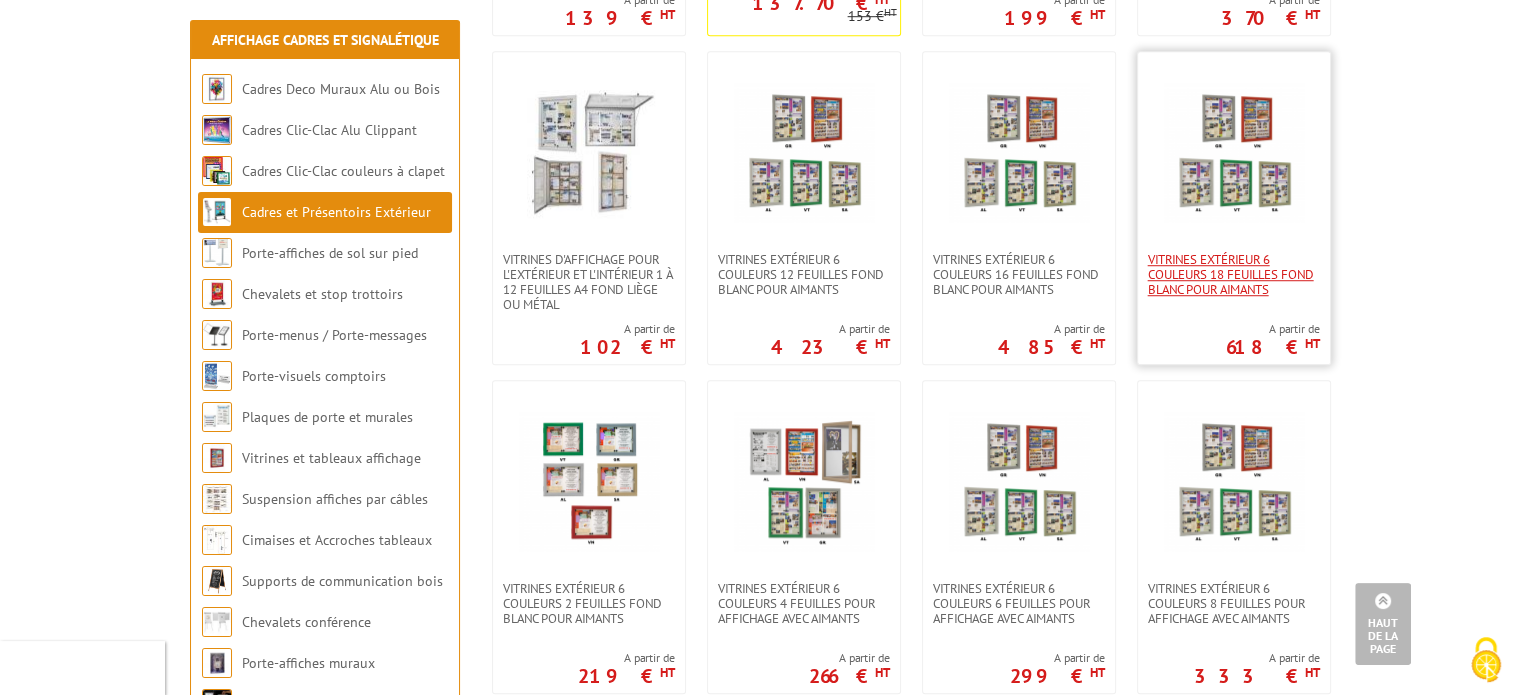 click on "Vitrines extérieur 6 couleurs 18 feuilles fond blanc pour aimants" at bounding box center [1234, 274] 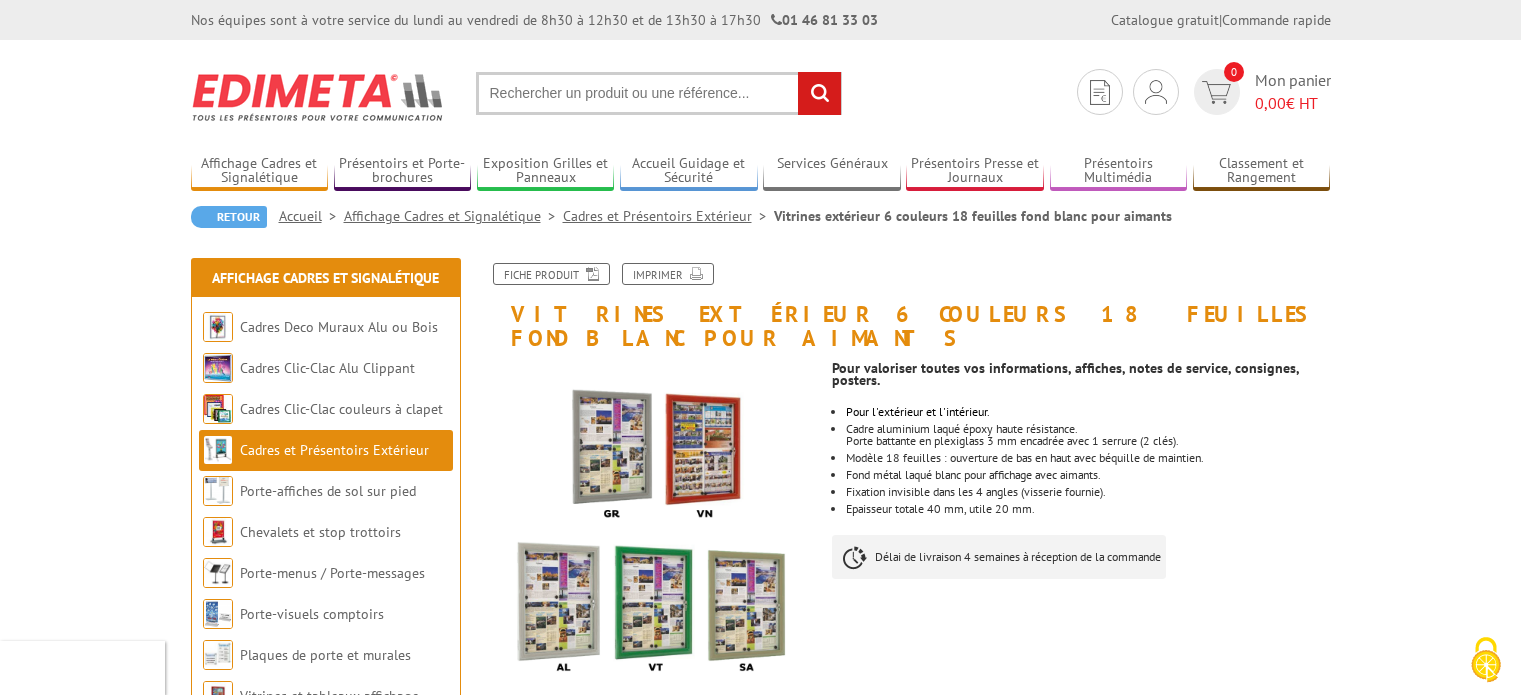 scroll, scrollTop: 0, scrollLeft: 0, axis: both 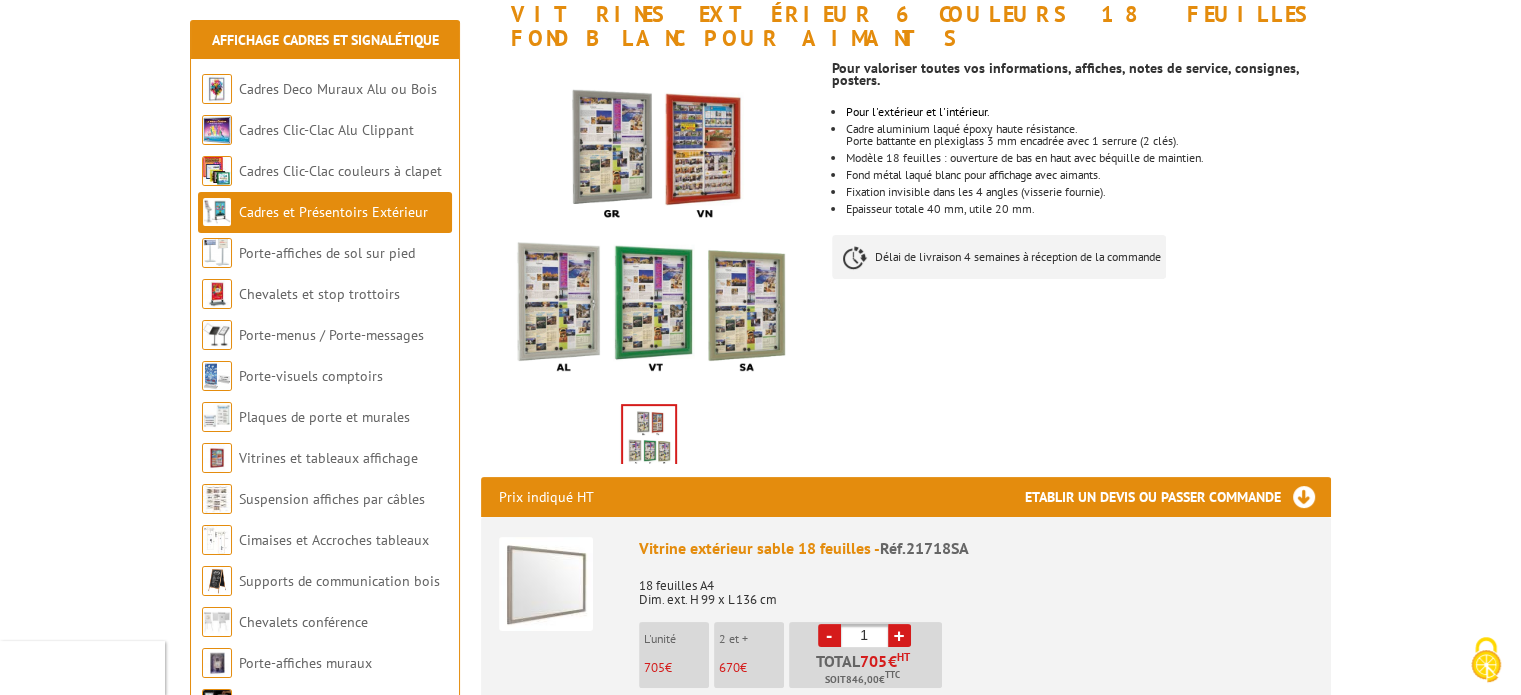 click at bounding box center [546, 584] 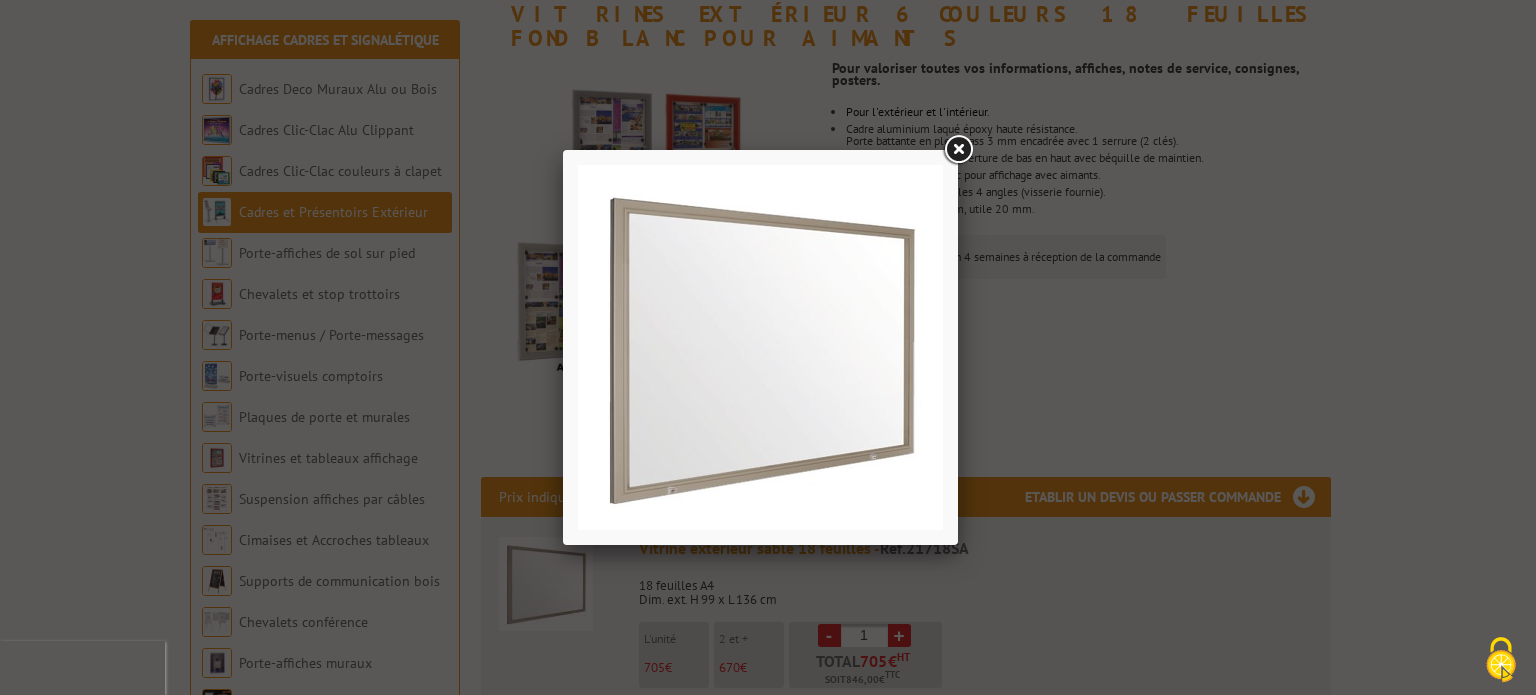 click at bounding box center [958, 150] 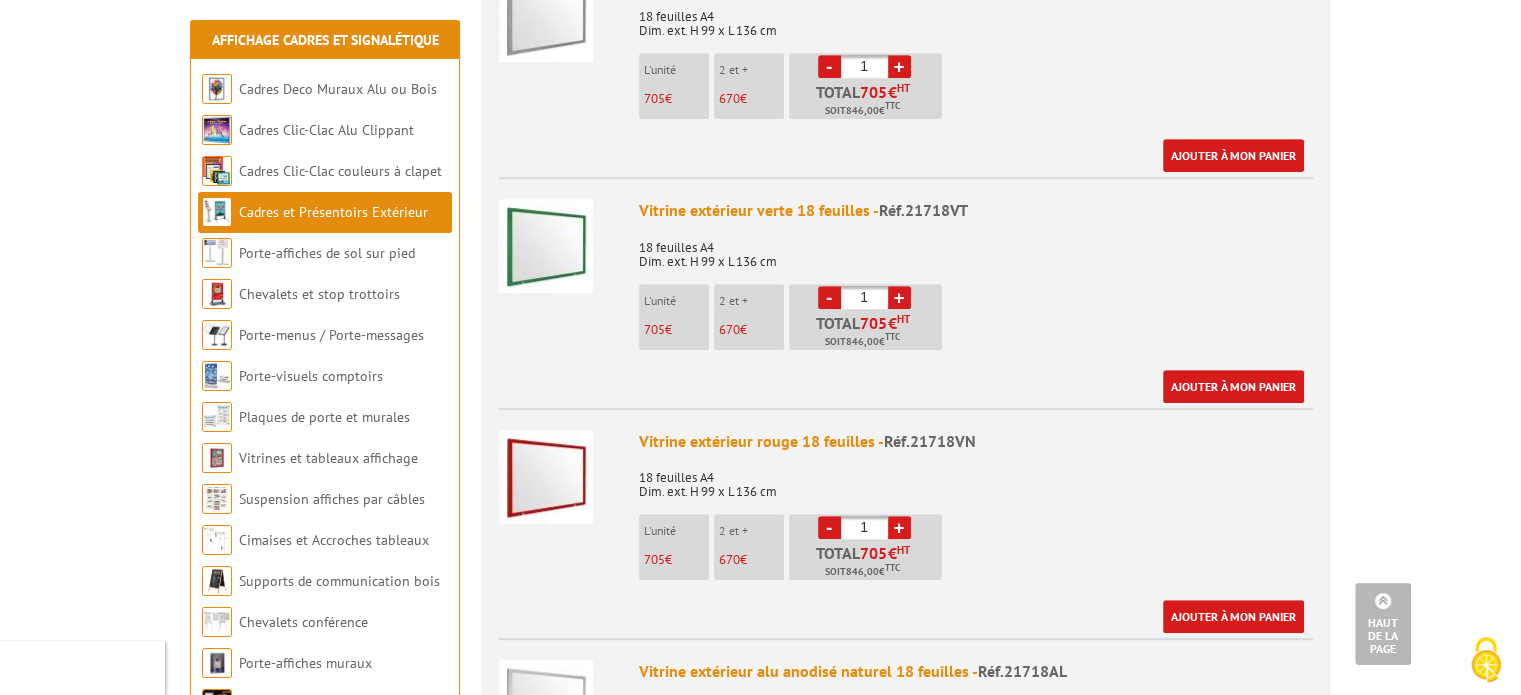 scroll, scrollTop: 1200, scrollLeft: 0, axis: vertical 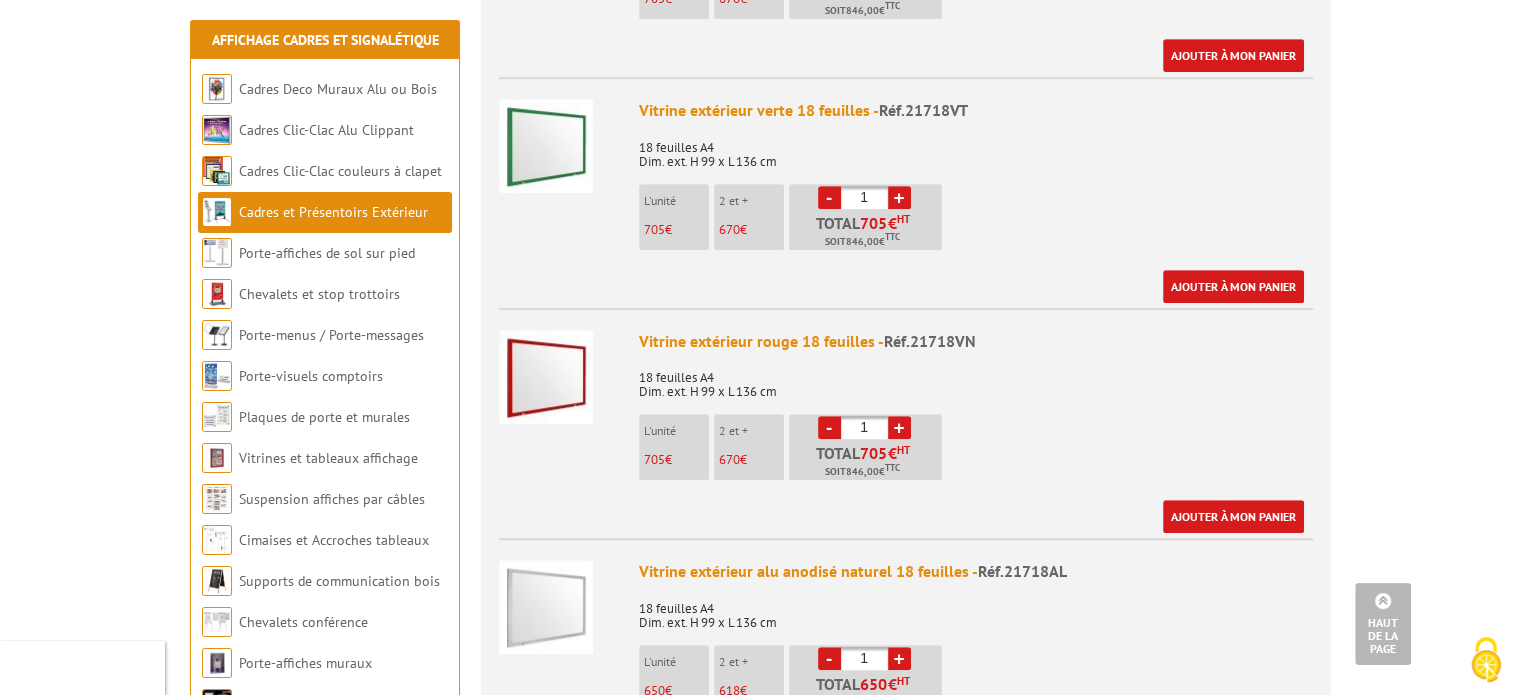 click at bounding box center (546, 607) 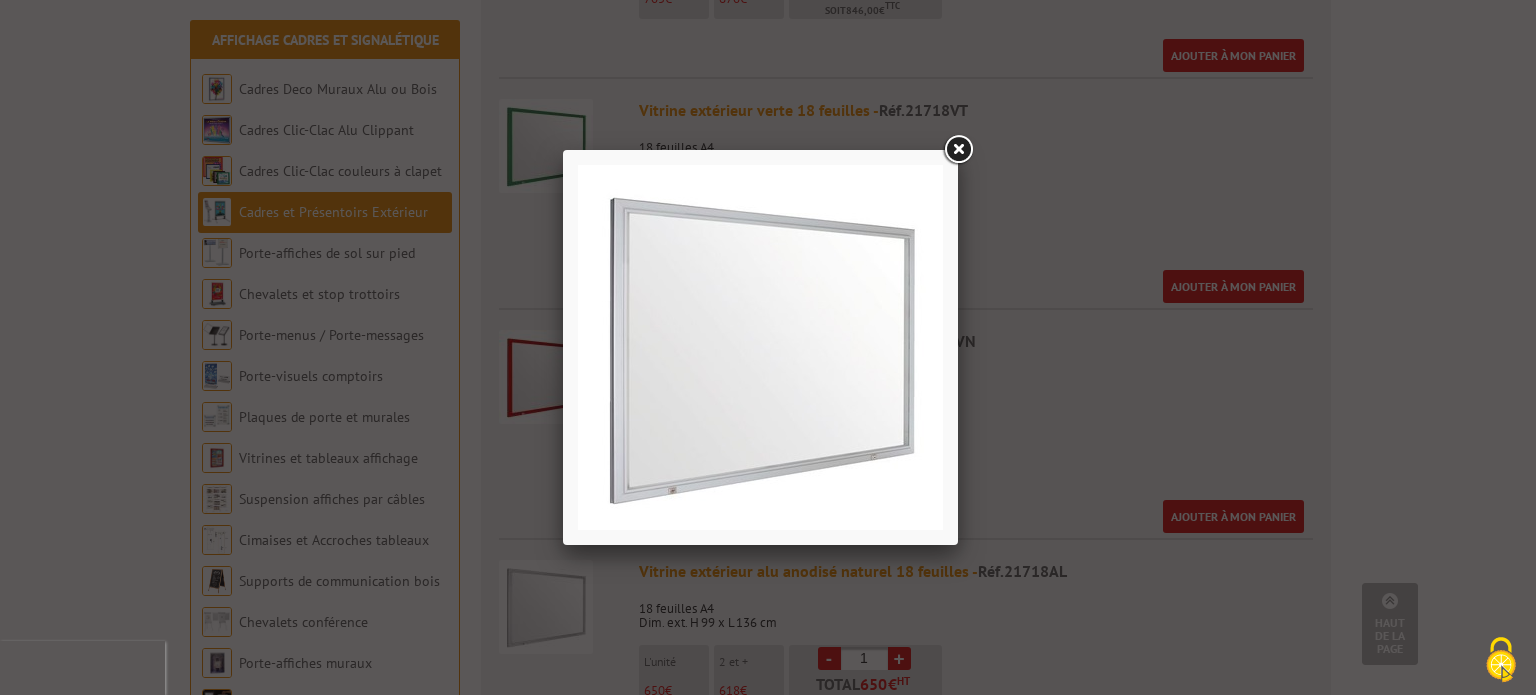 click at bounding box center (958, 150) 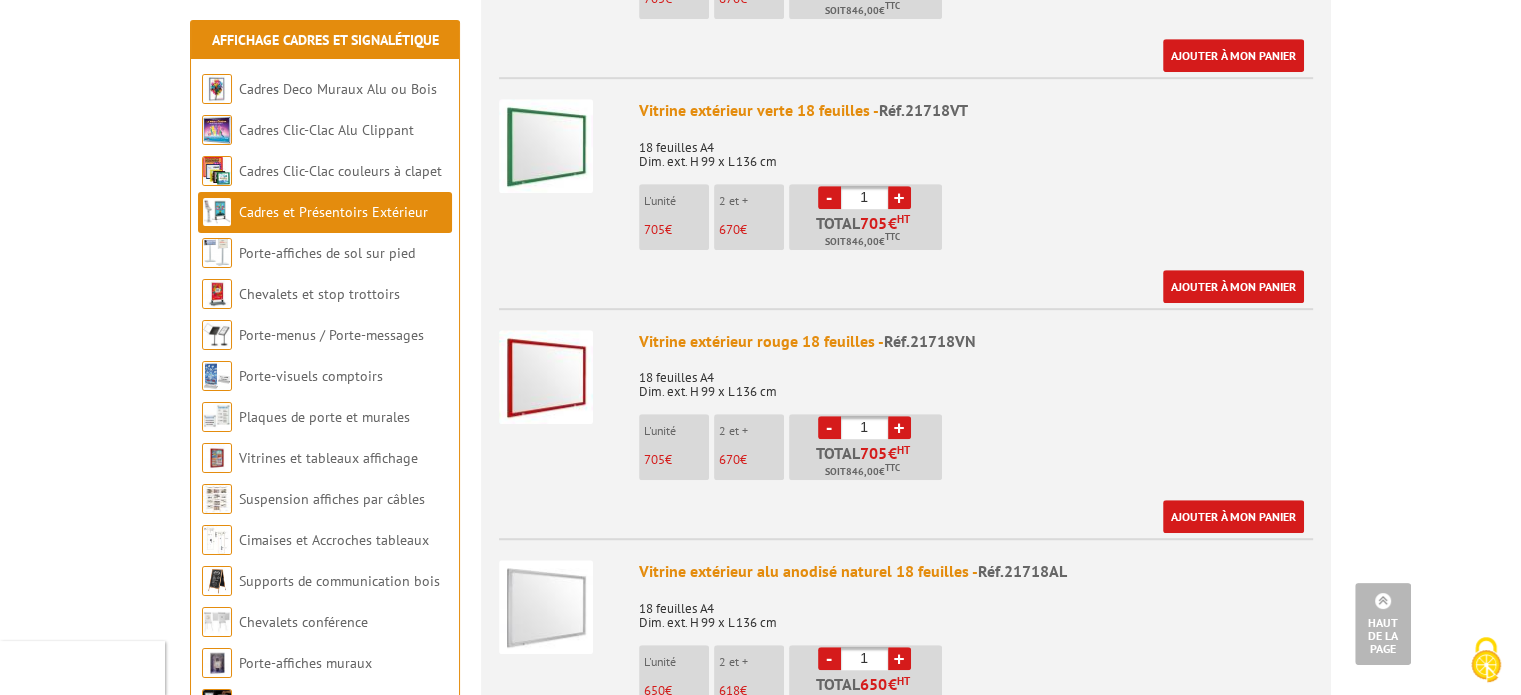 scroll, scrollTop: 1300, scrollLeft: 0, axis: vertical 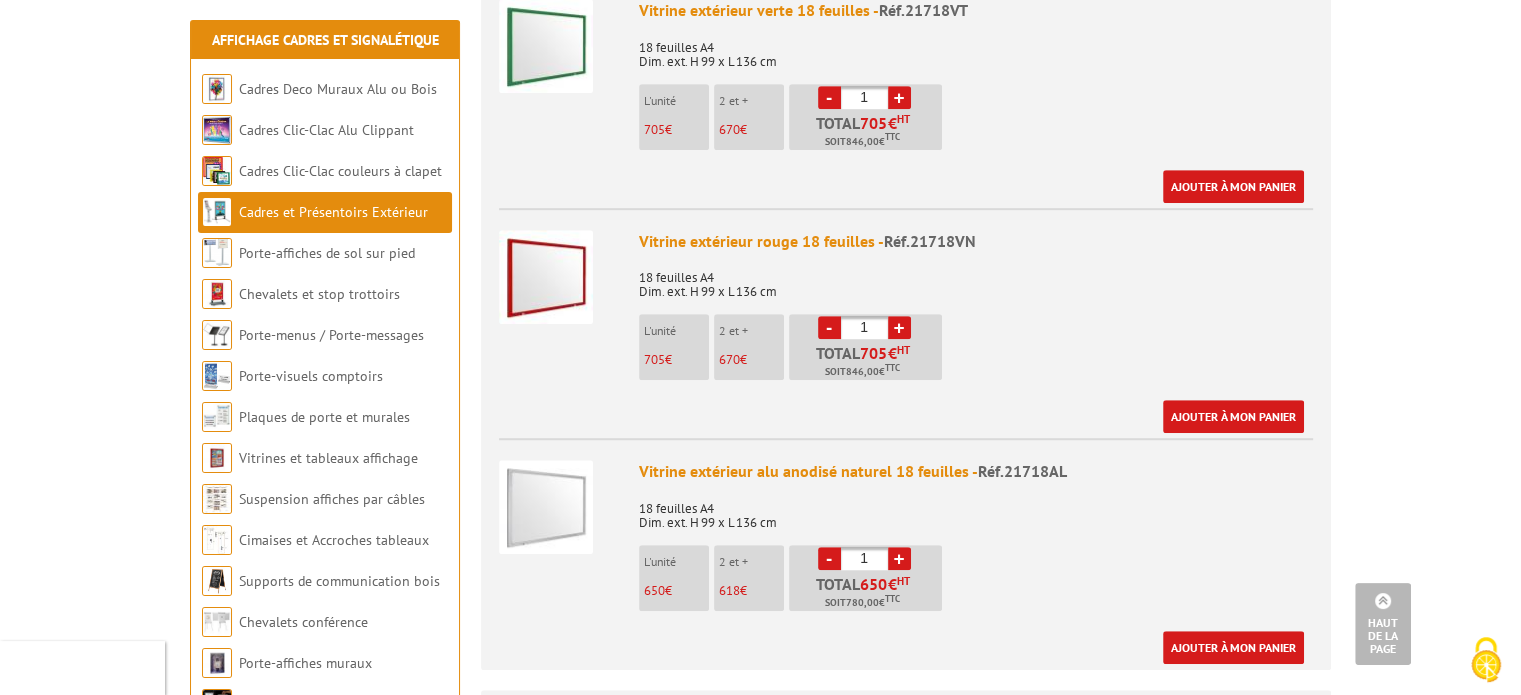 click at bounding box center [546, 507] 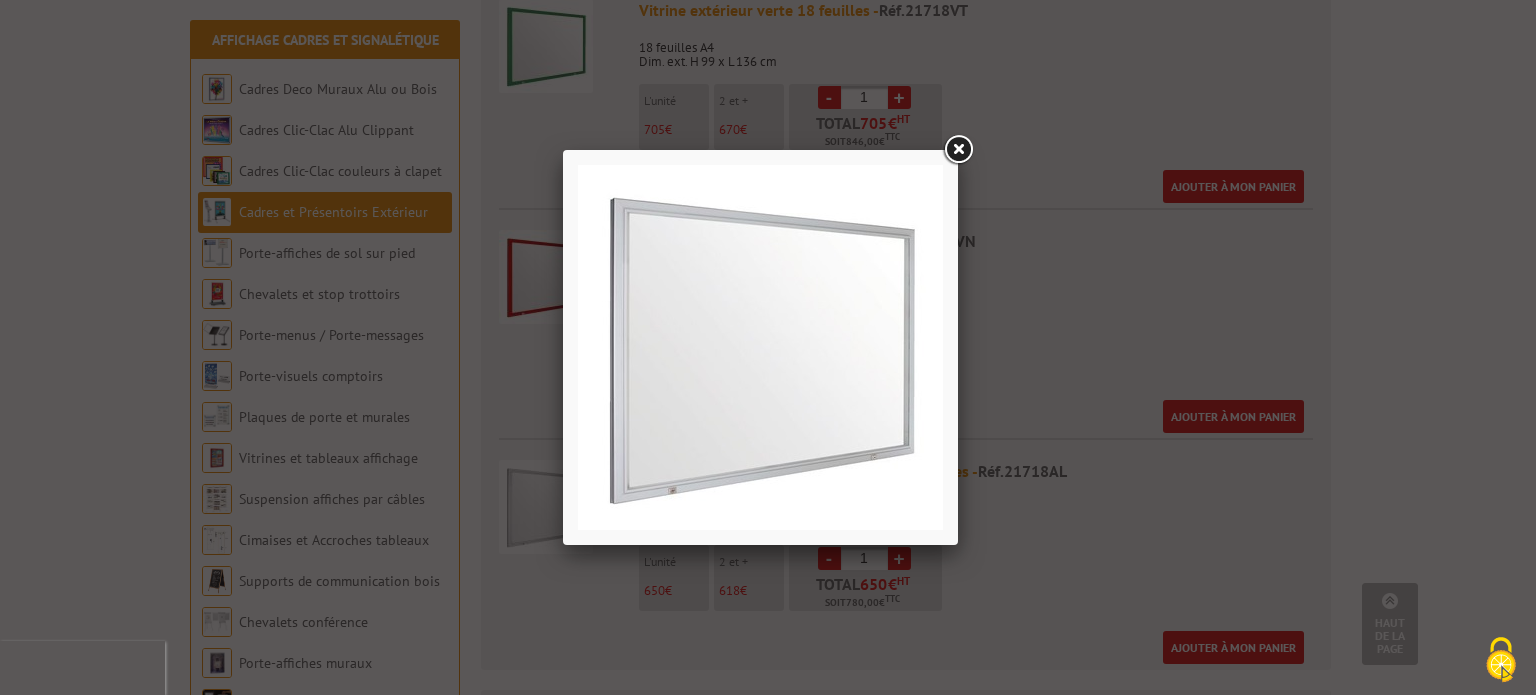 click at bounding box center [958, 150] 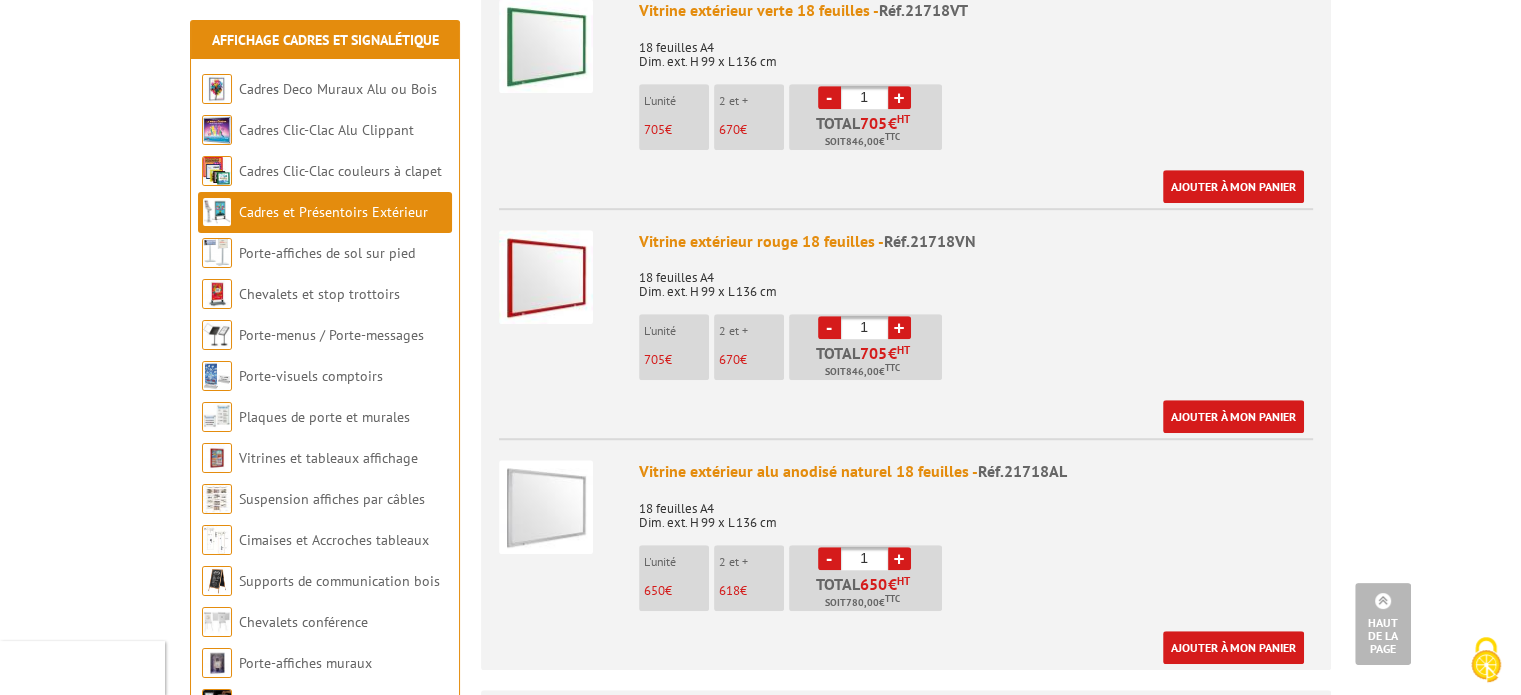 drag, startPoint x: 976, startPoint y: 561, endPoint x: 520, endPoint y: 471, distance: 464.79672 